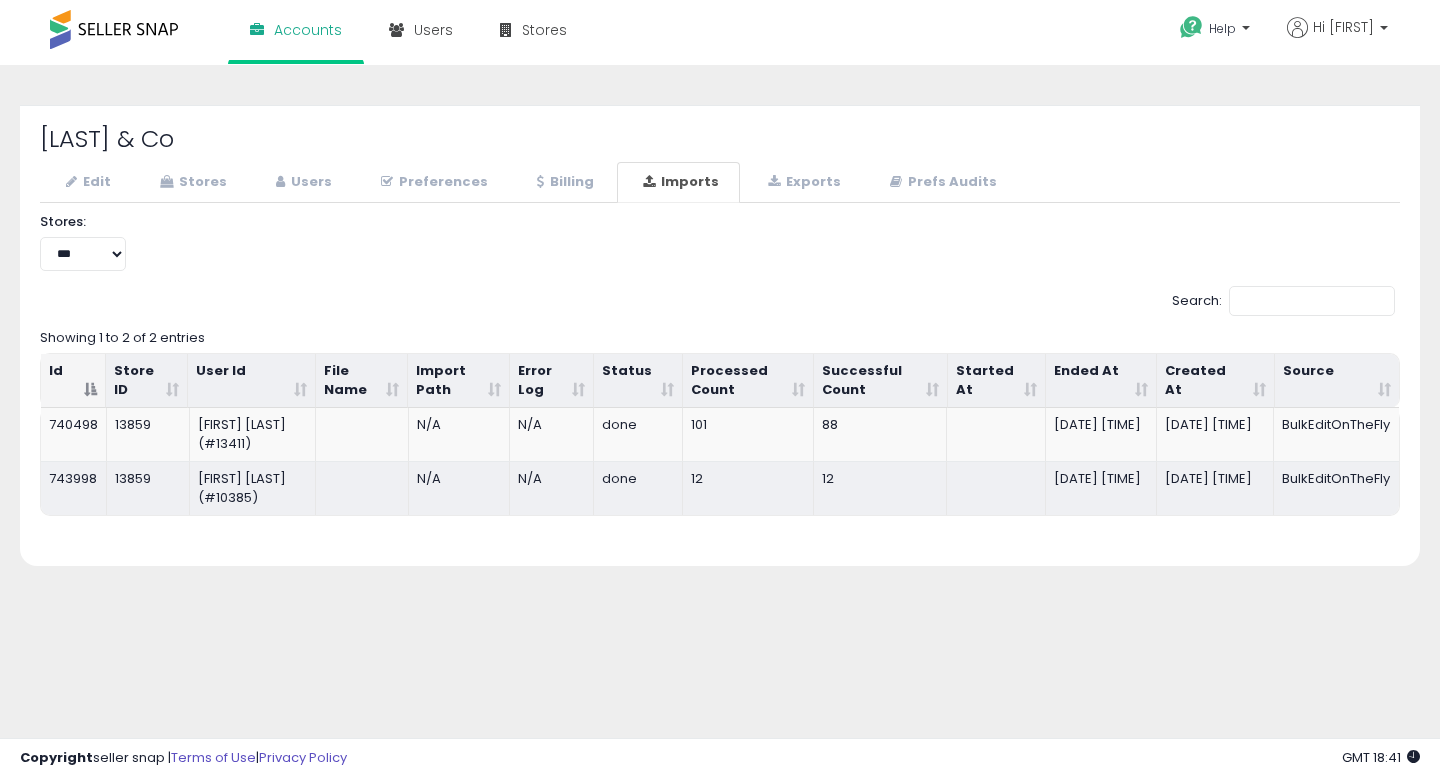select on "**" 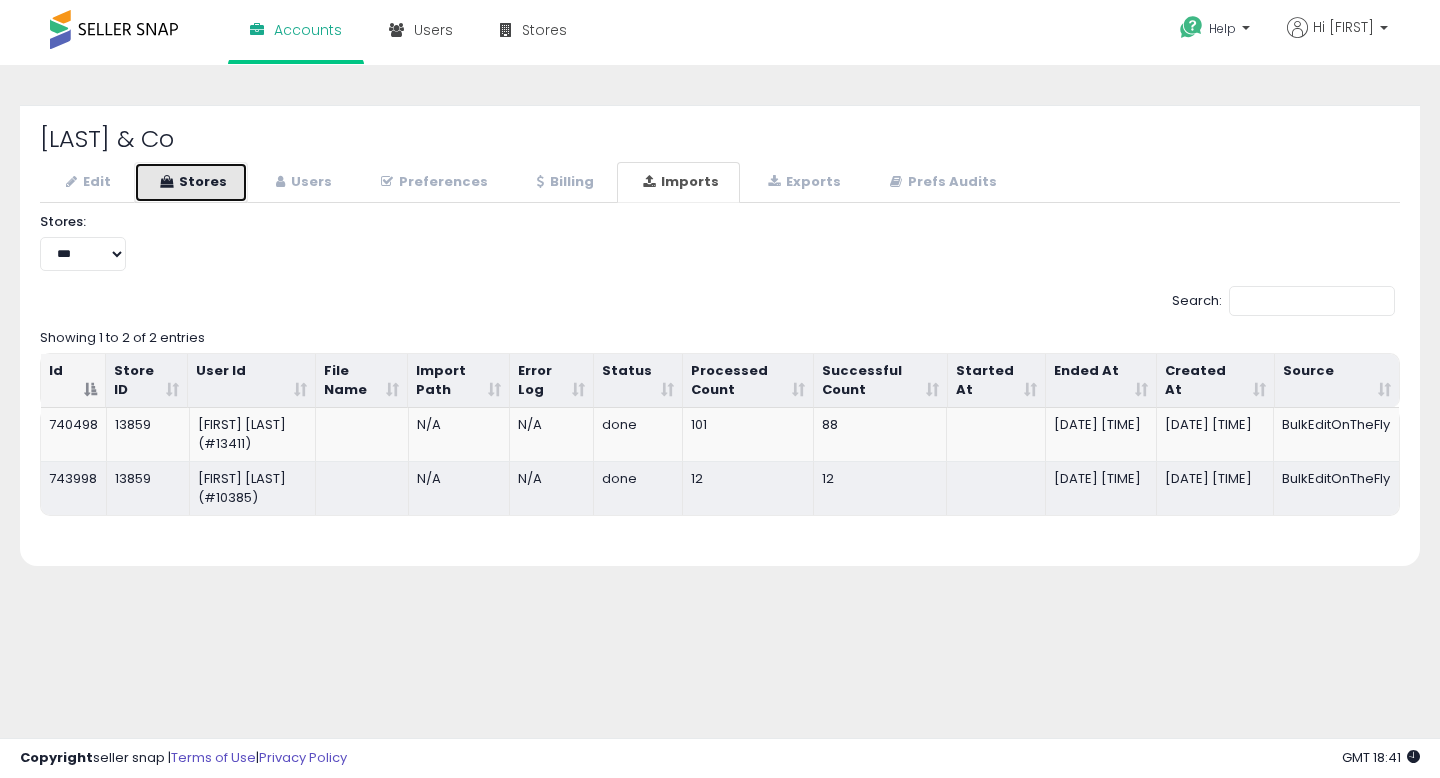 click on "Stores" at bounding box center (191, 182) 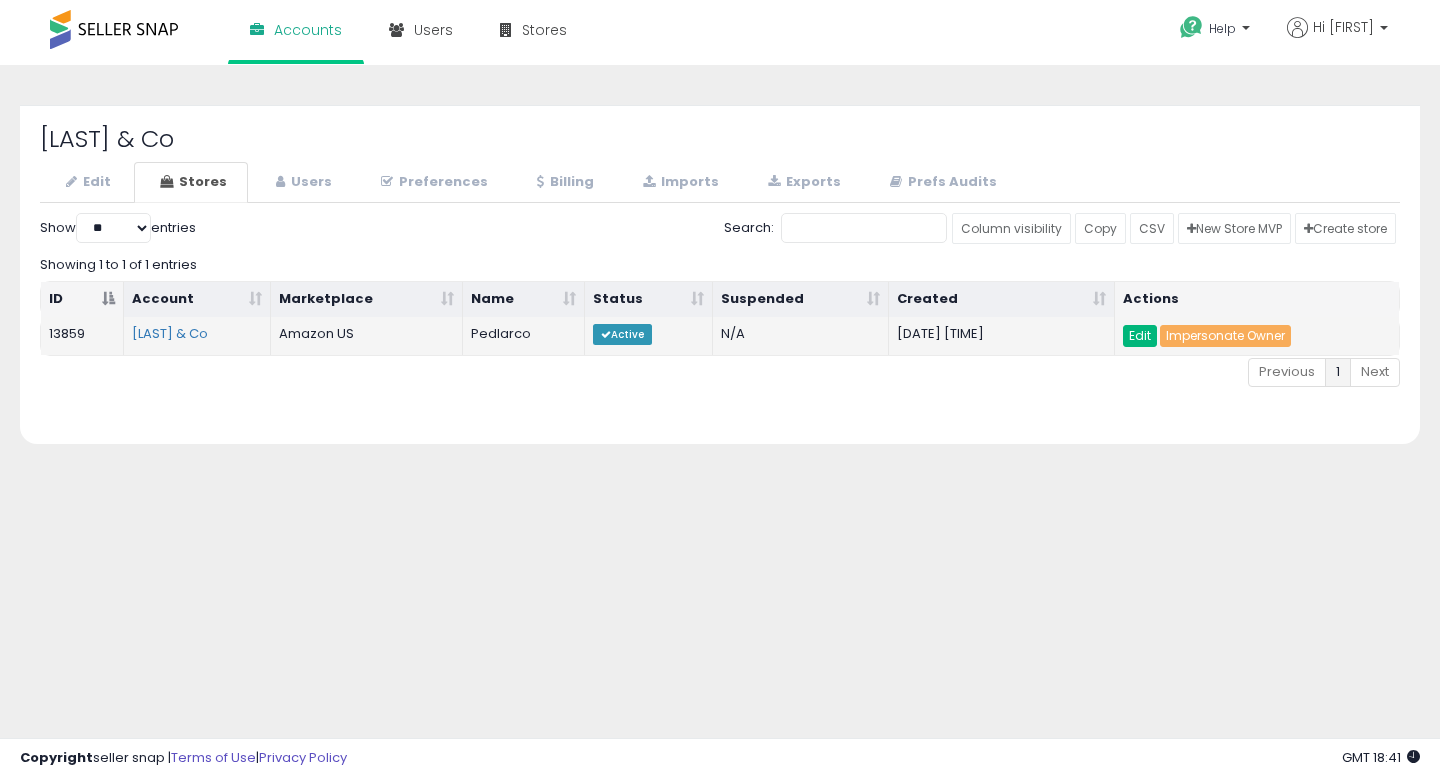 click on "Edit" at bounding box center [1140, 336] 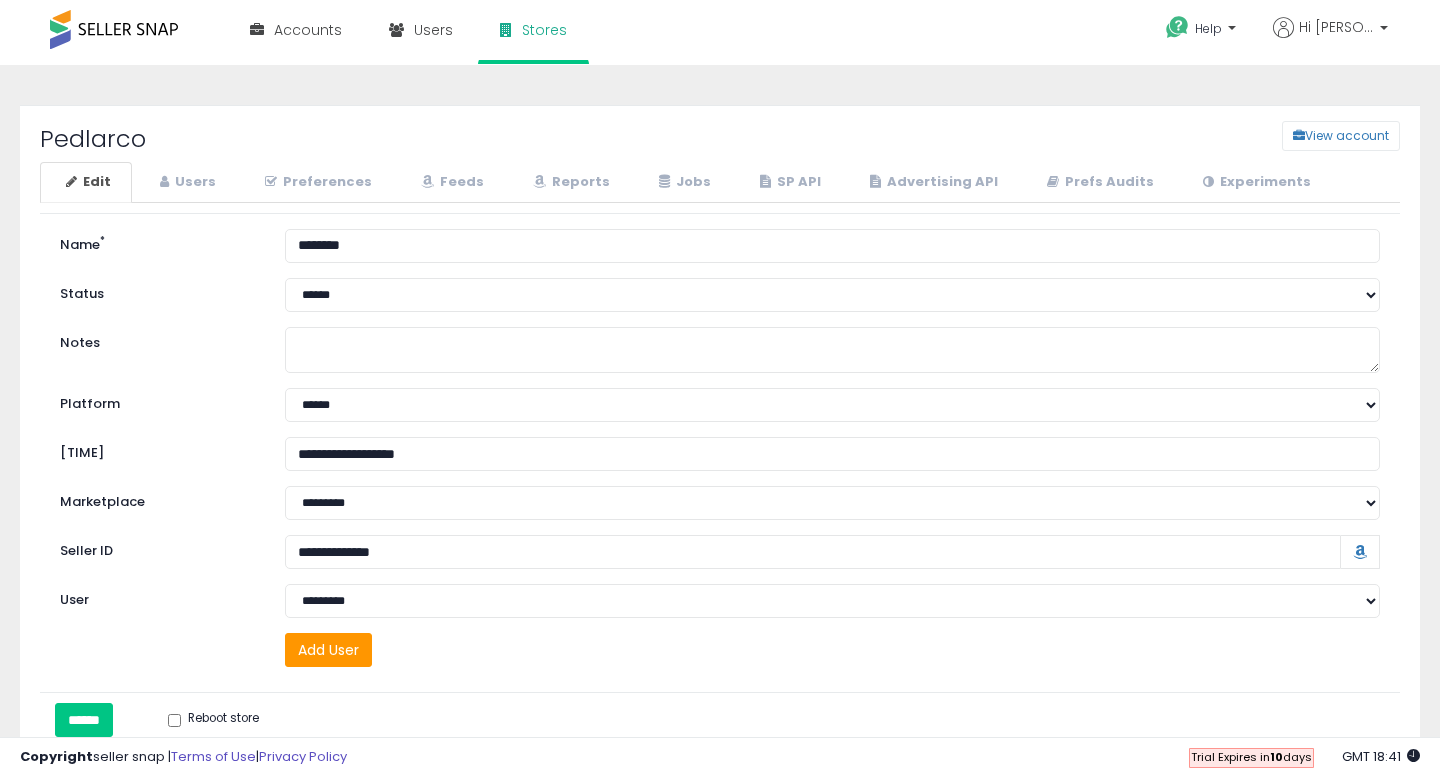 scroll, scrollTop: 0, scrollLeft: 0, axis: both 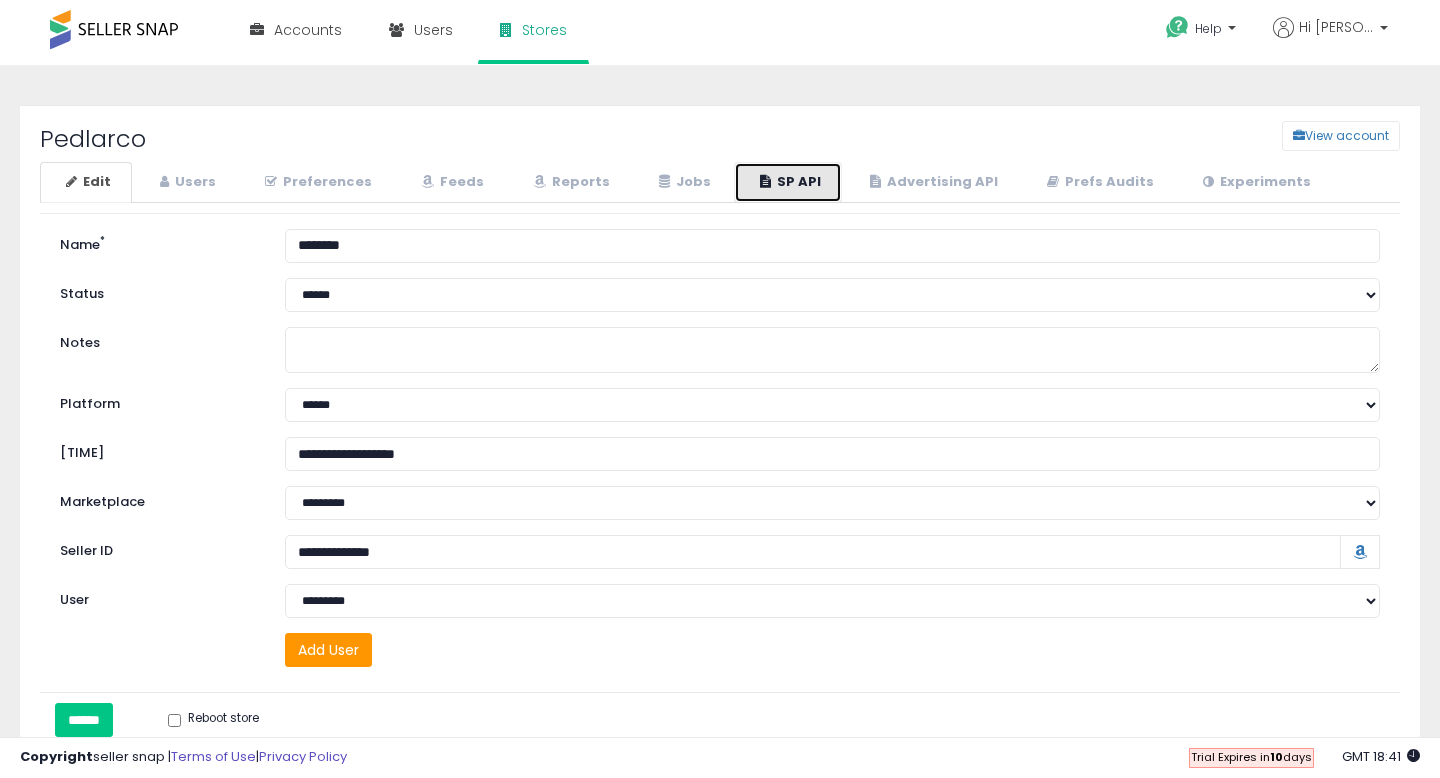 click on "SP API" at bounding box center [788, 182] 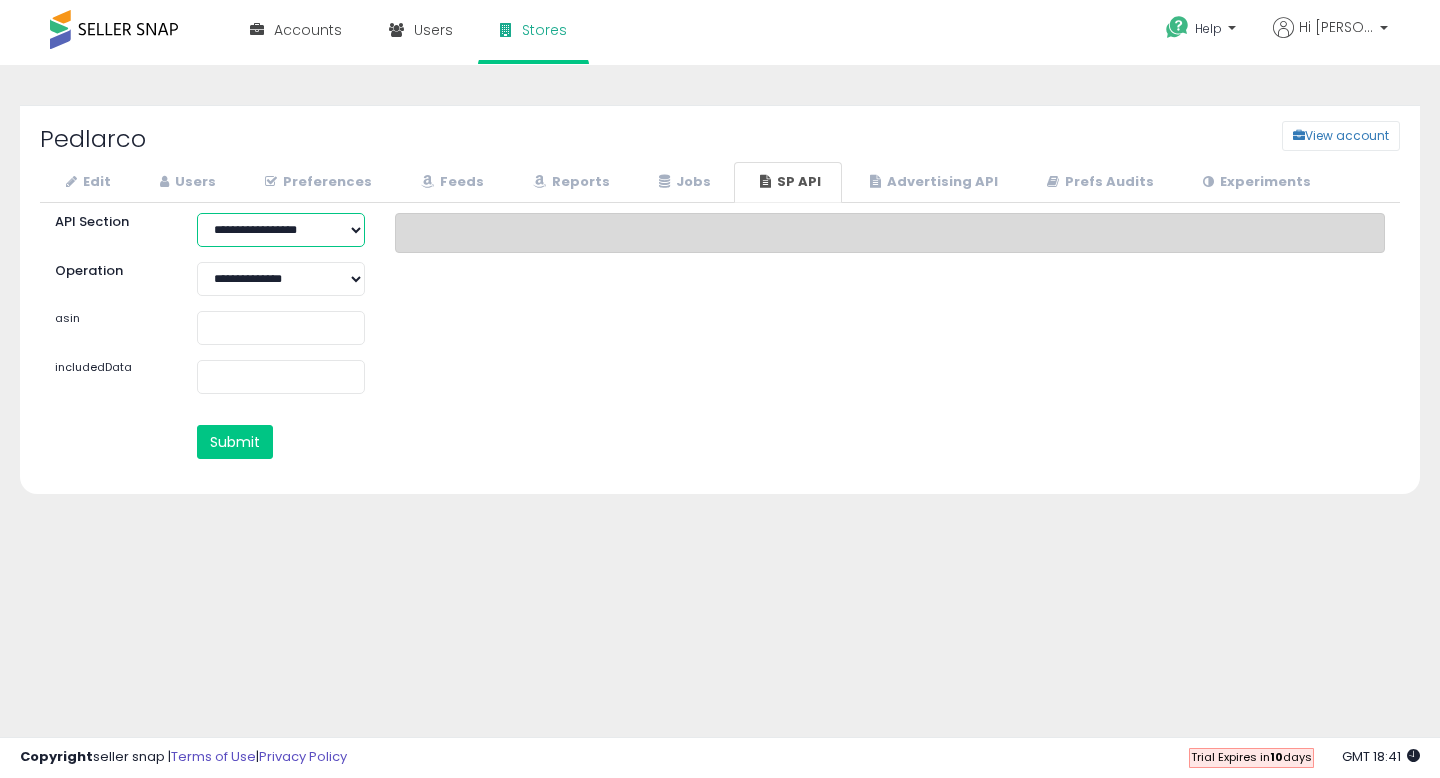 click on "**********" at bounding box center [281, 230] 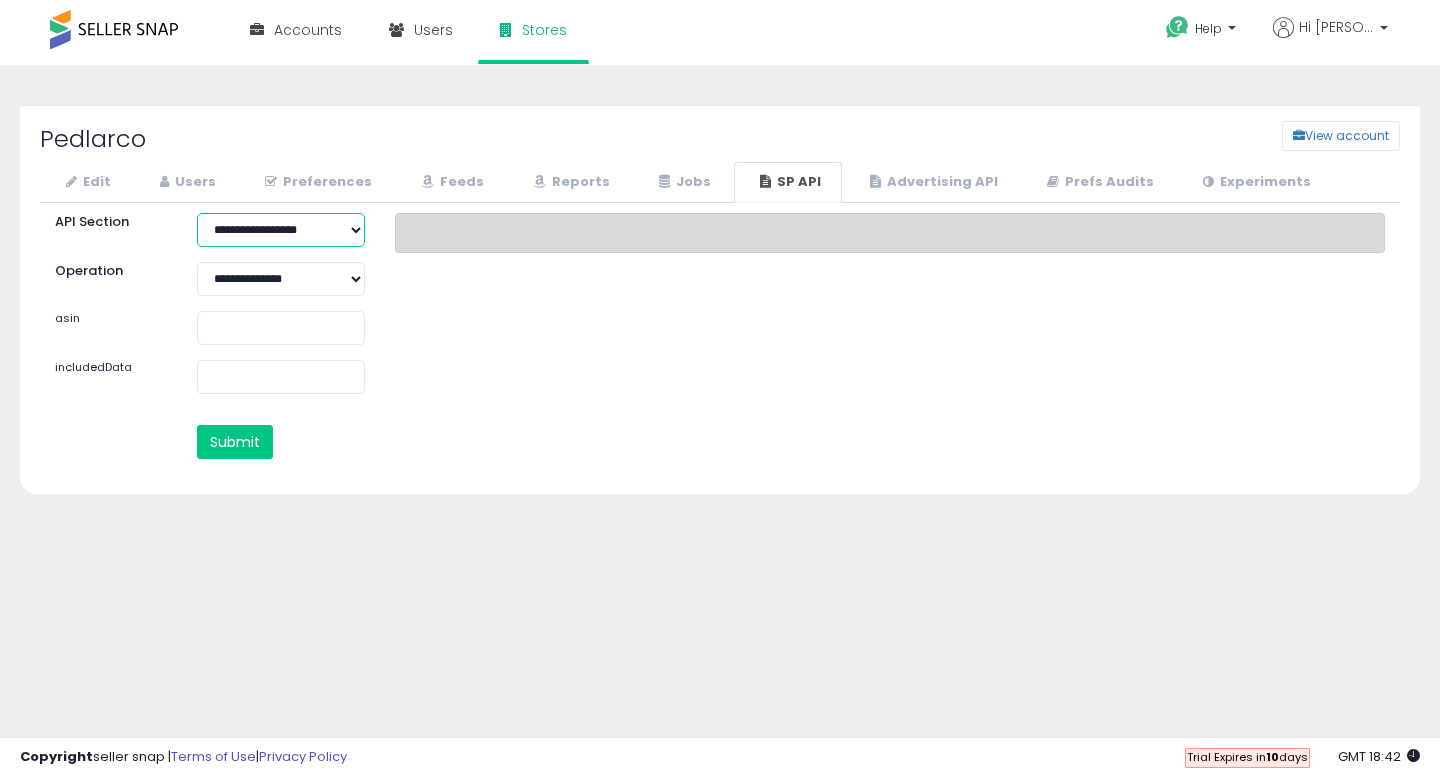 select on "**********" 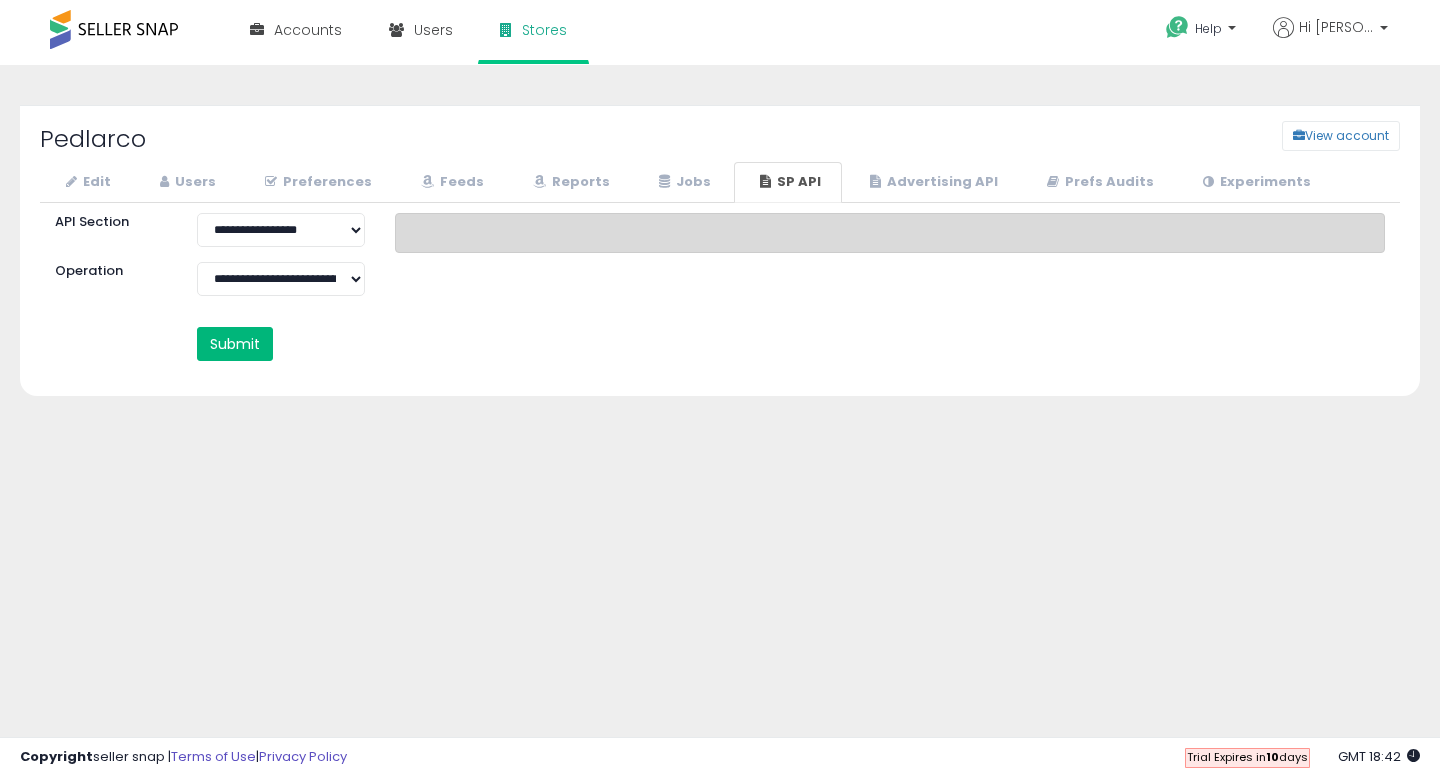 click on "Submit" at bounding box center (235, 344) 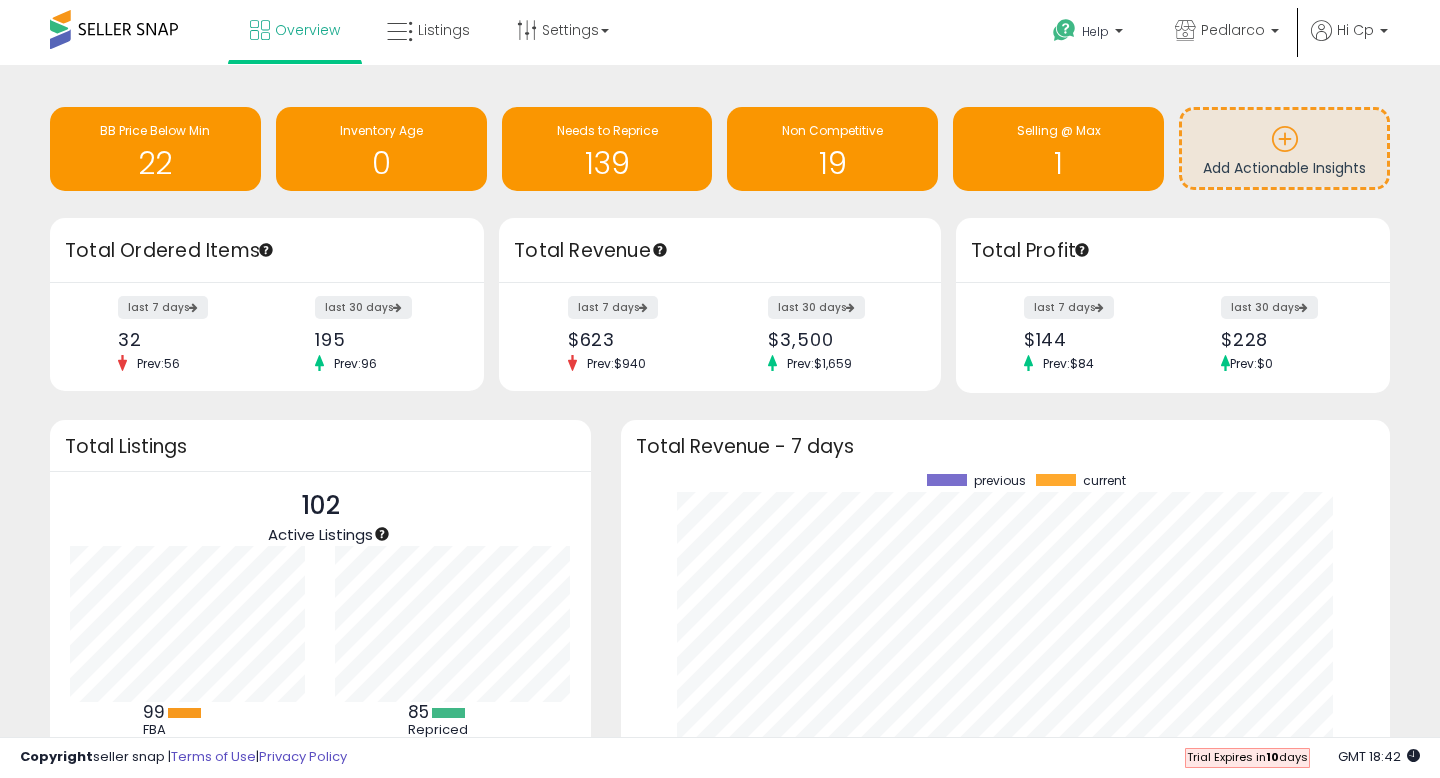 scroll, scrollTop: 0, scrollLeft: 0, axis: both 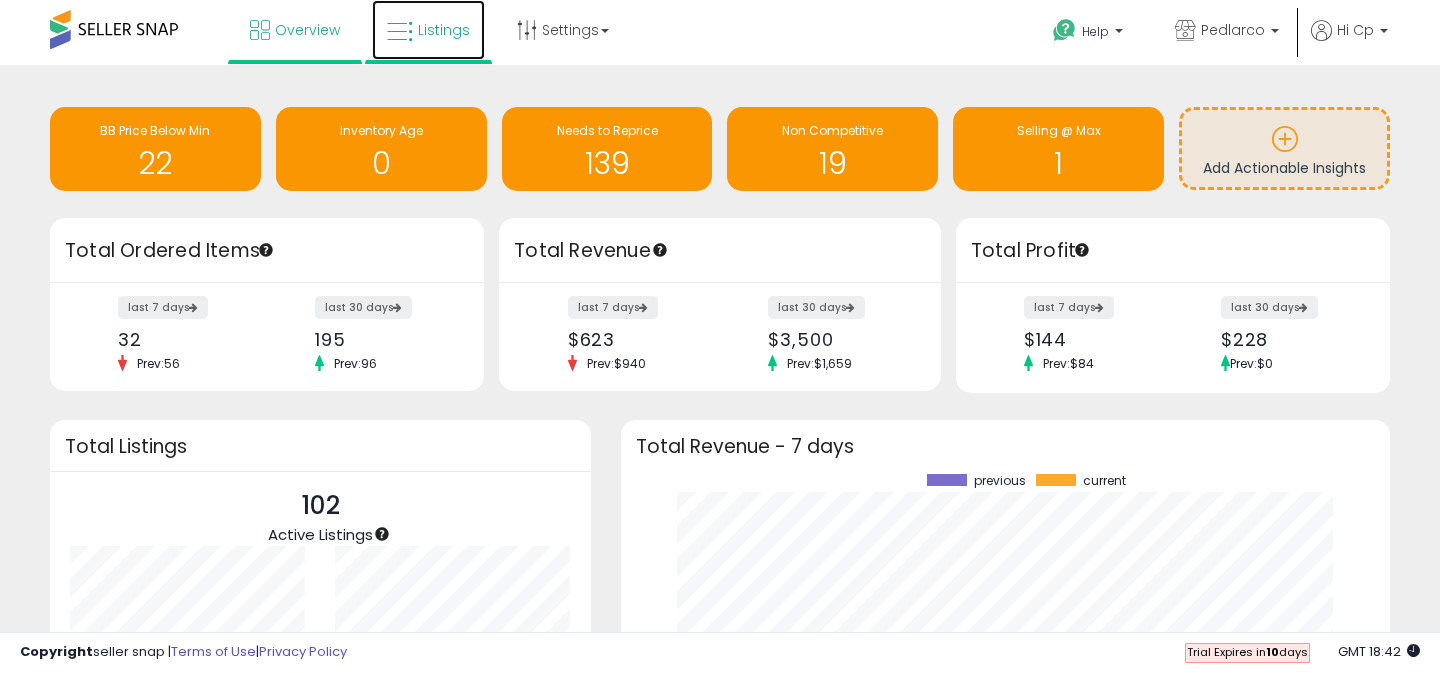 click on "Listings" at bounding box center (428, 30) 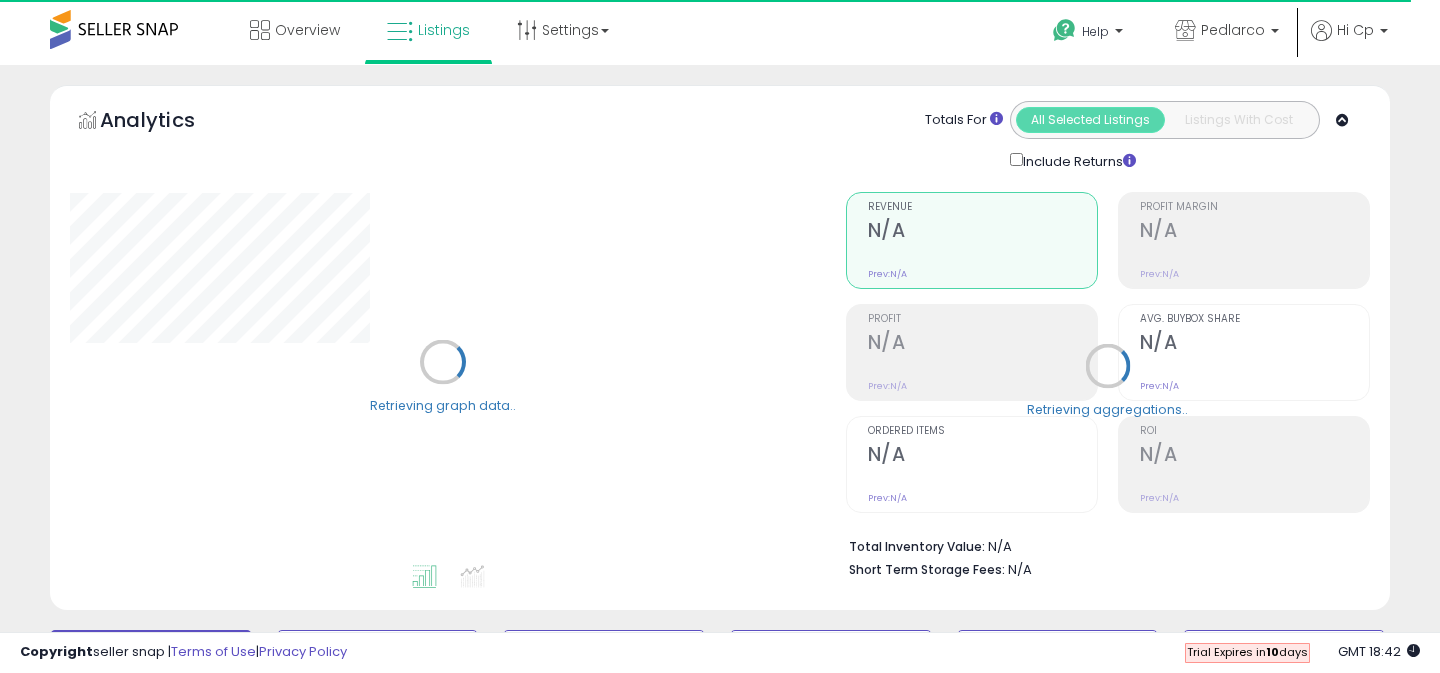 scroll, scrollTop: 0, scrollLeft: 0, axis: both 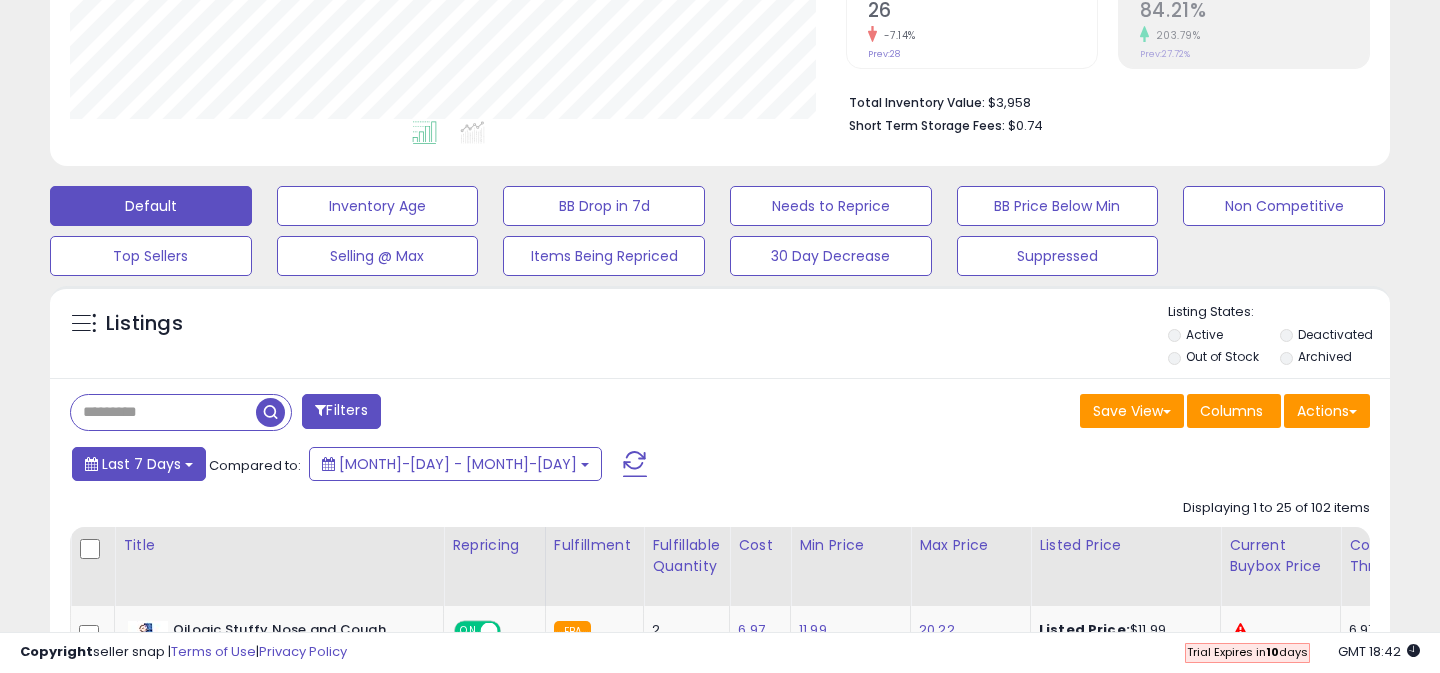 click on "Last 7 Days" at bounding box center [141, 464] 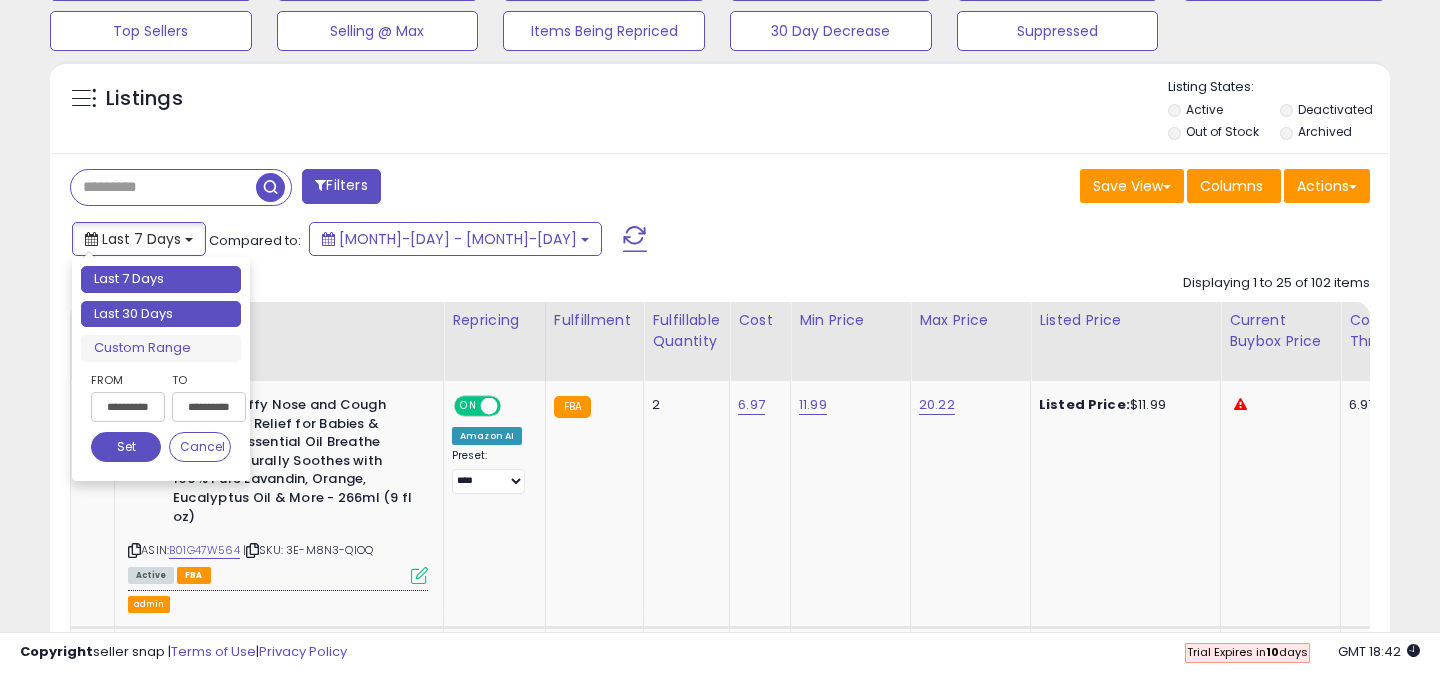 scroll, scrollTop: 670, scrollLeft: 0, axis: vertical 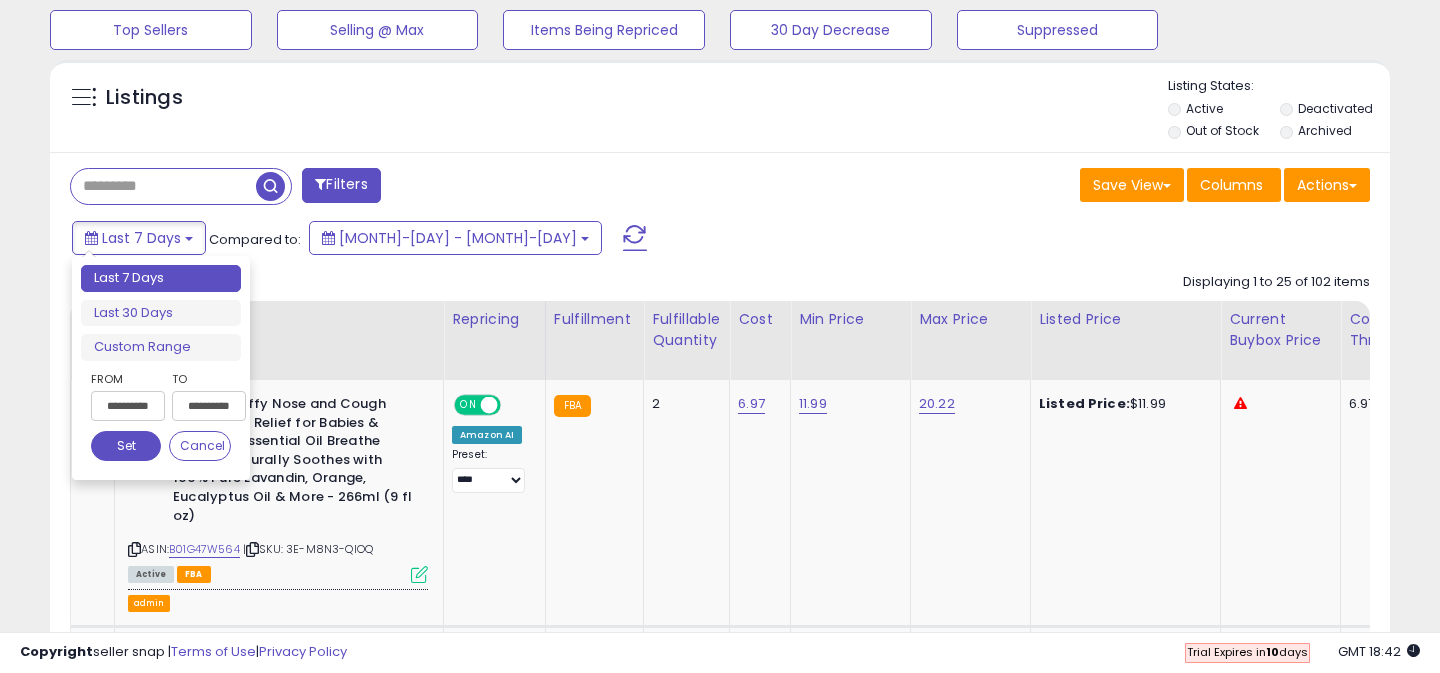 click on "**********" at bounding box center (128, 406) 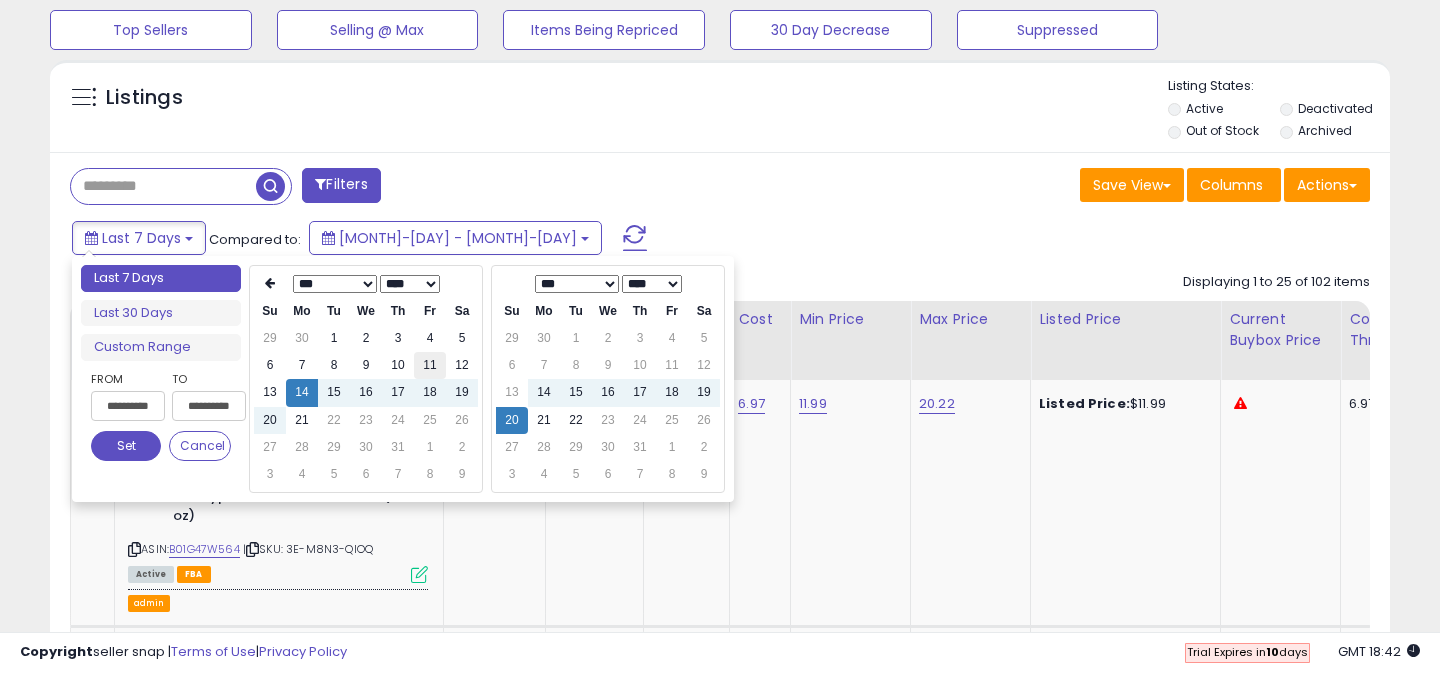 click on "11" at bounding box center (430, 365) 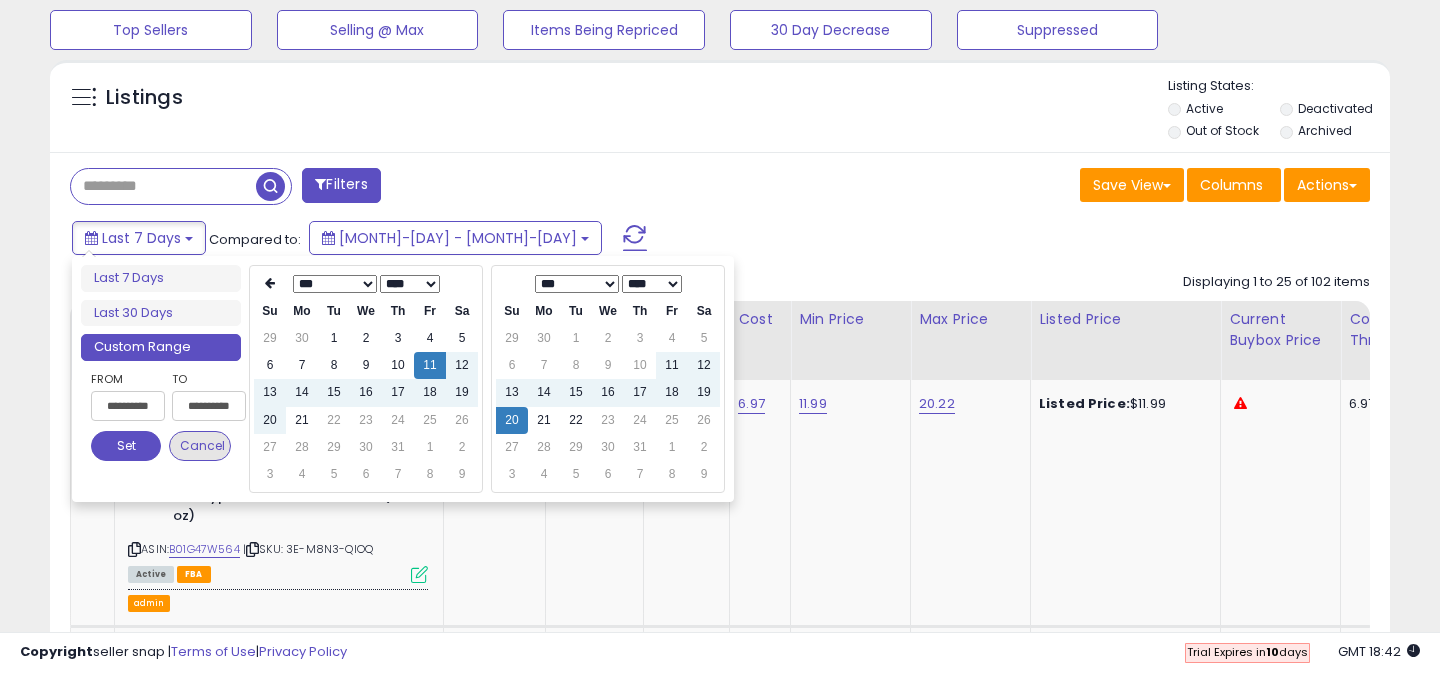 type on "**********" 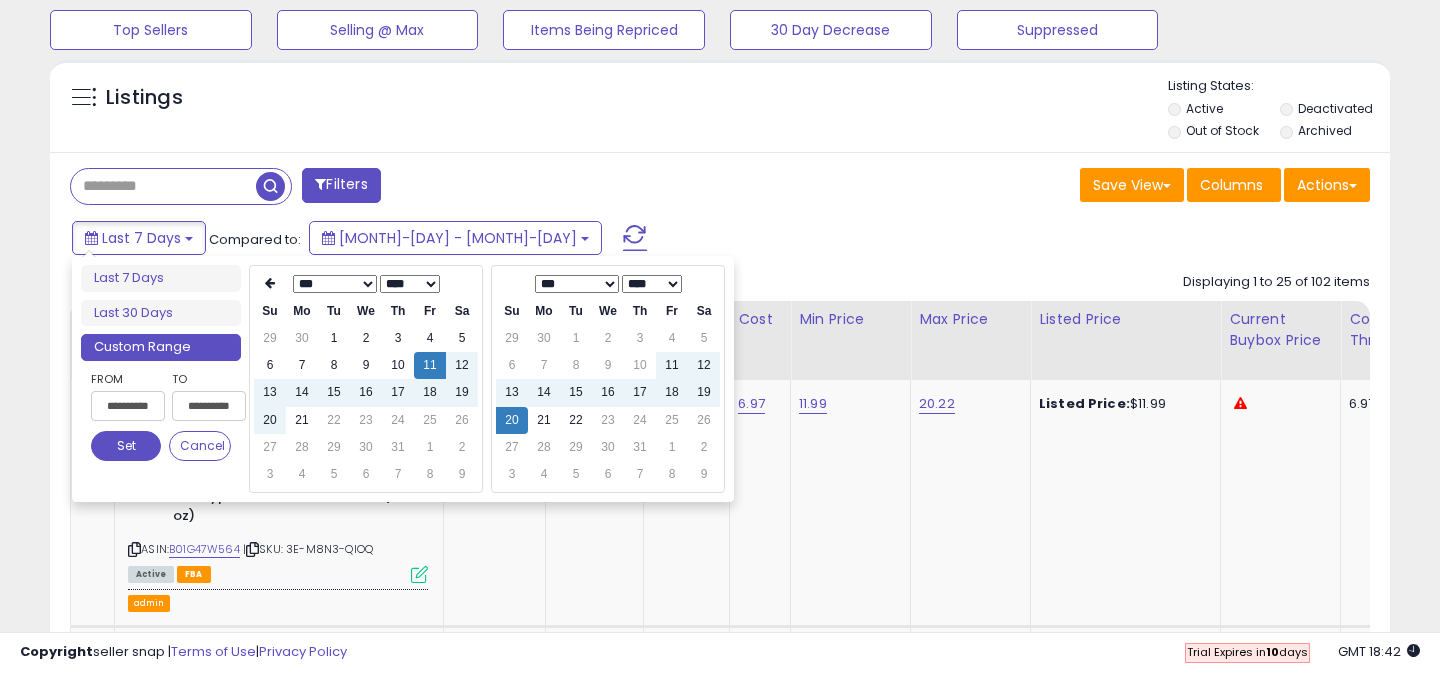 click on "Set" at bounding box center (126, 446) 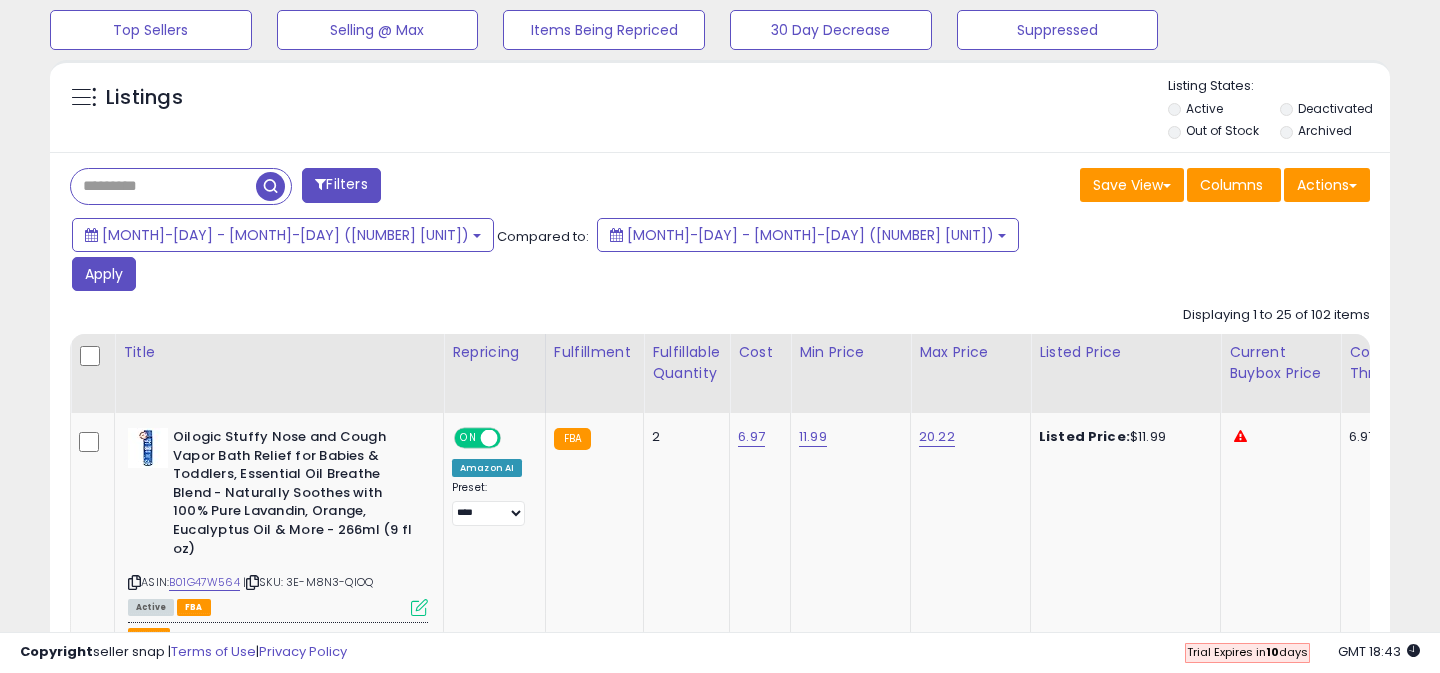 click on "Filters" at bounding box center (341, 185) 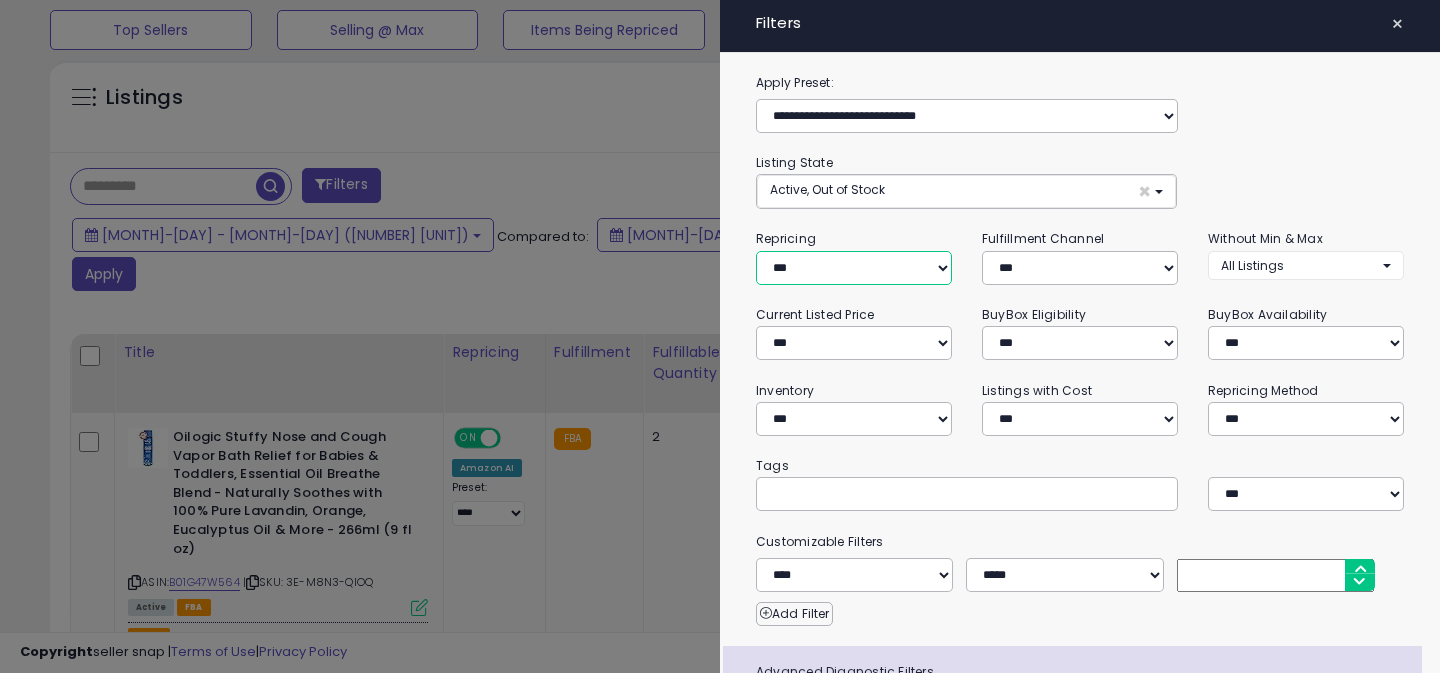 click on "**********" at bounding box center (854, 268) 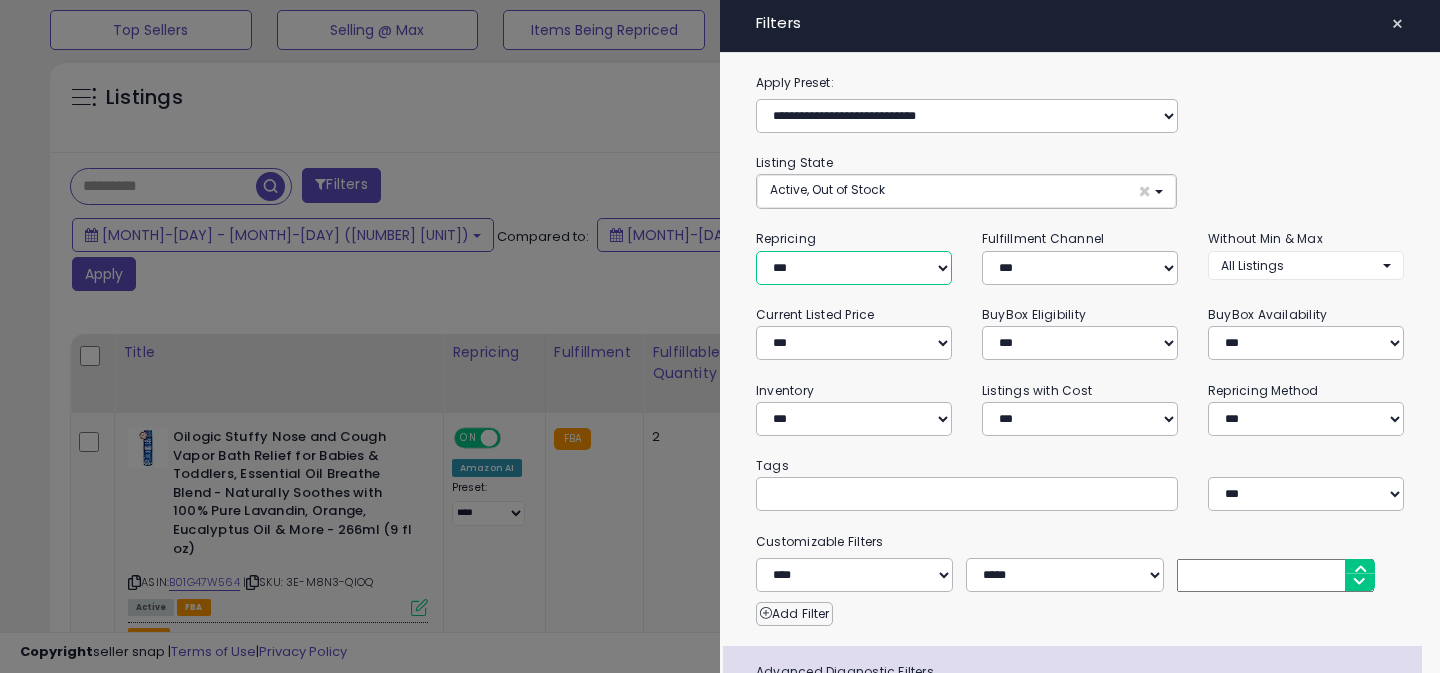 select on "**" 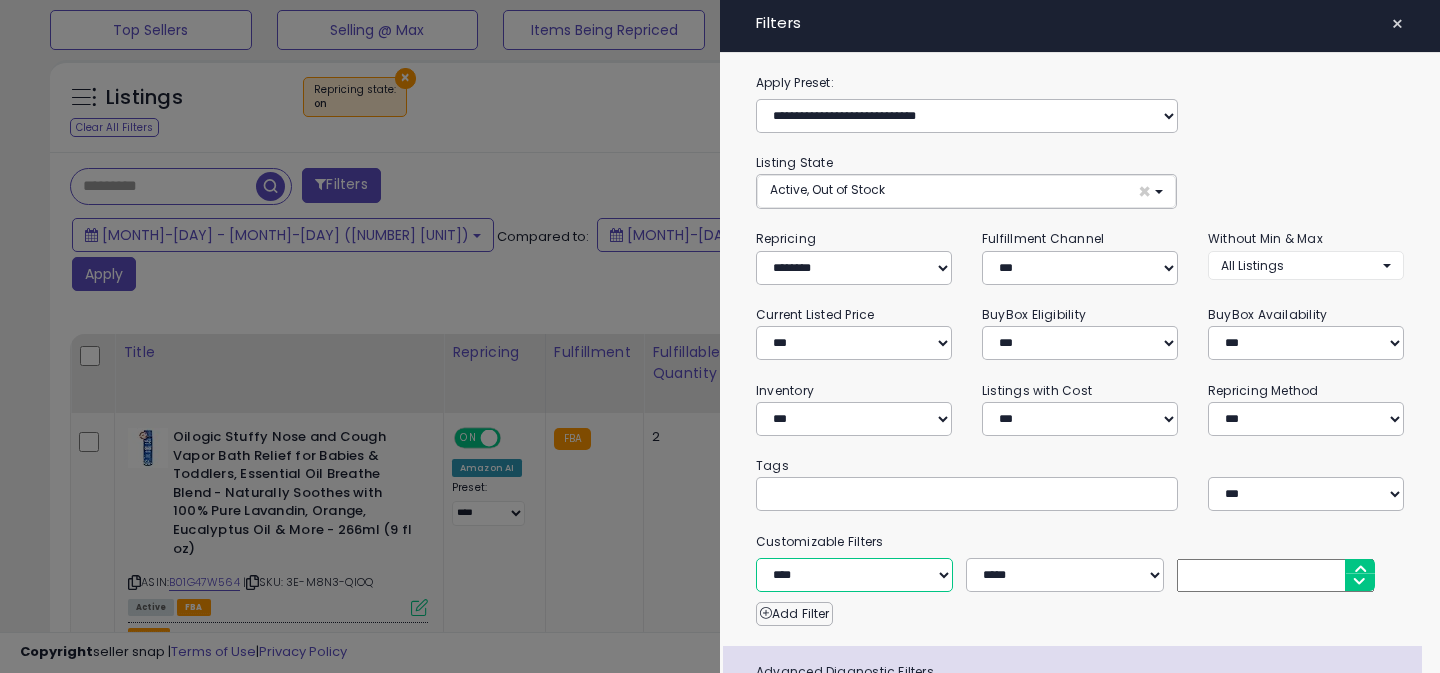 click on "**********" at bounding box center (854, 575) 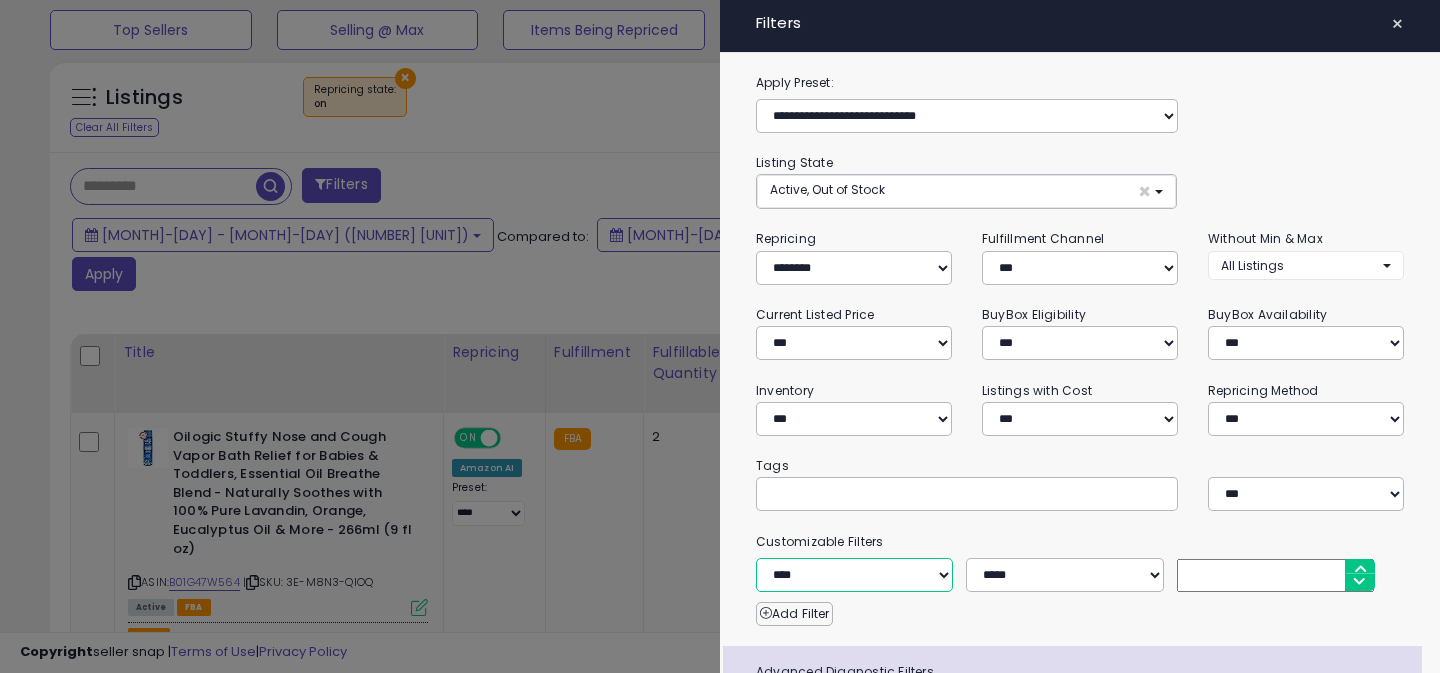 select on "**********" 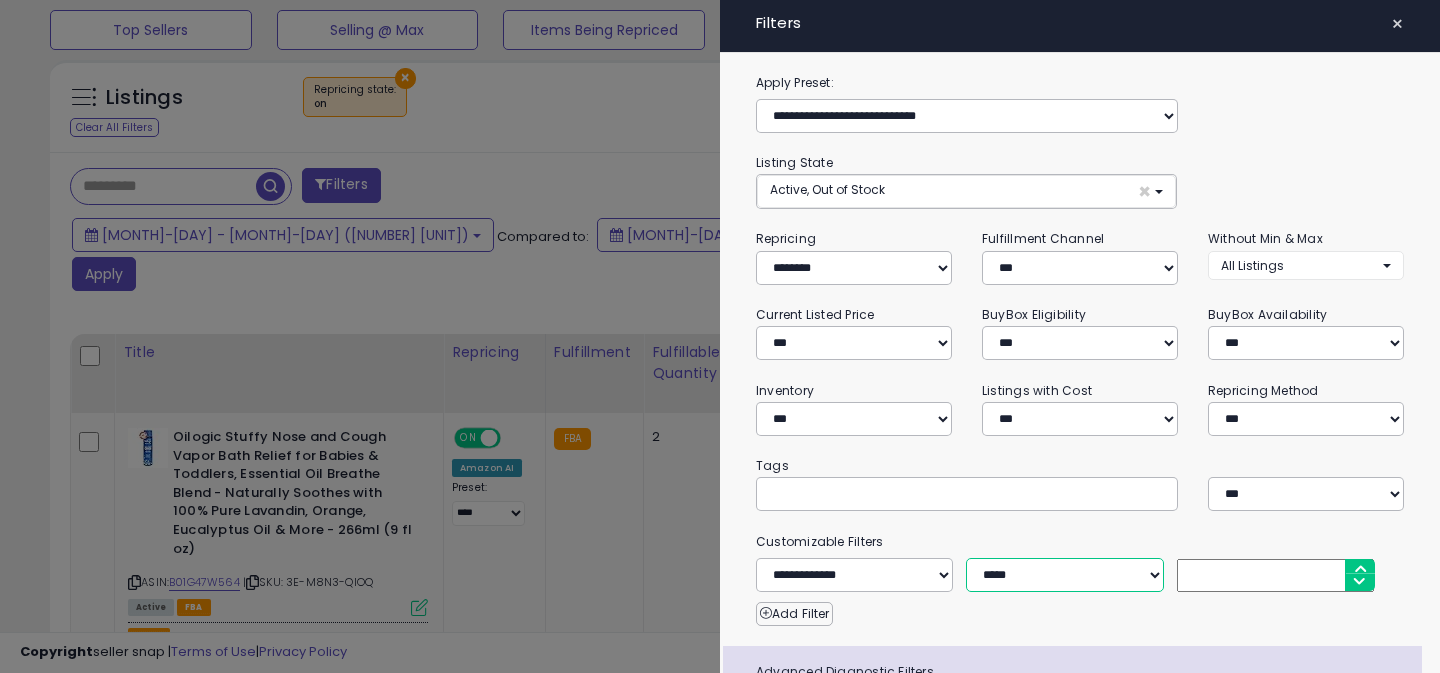click on "**********" at bounding box center (1064, 575) 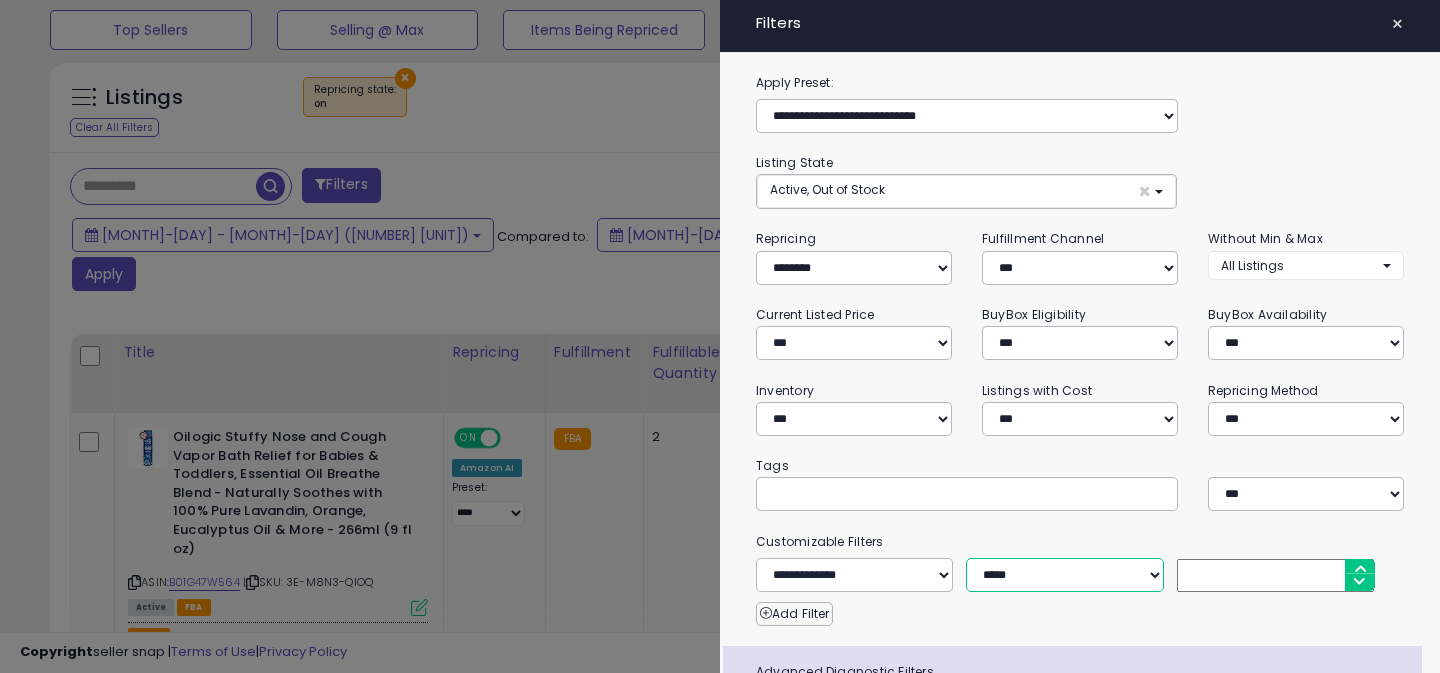 select on "**" 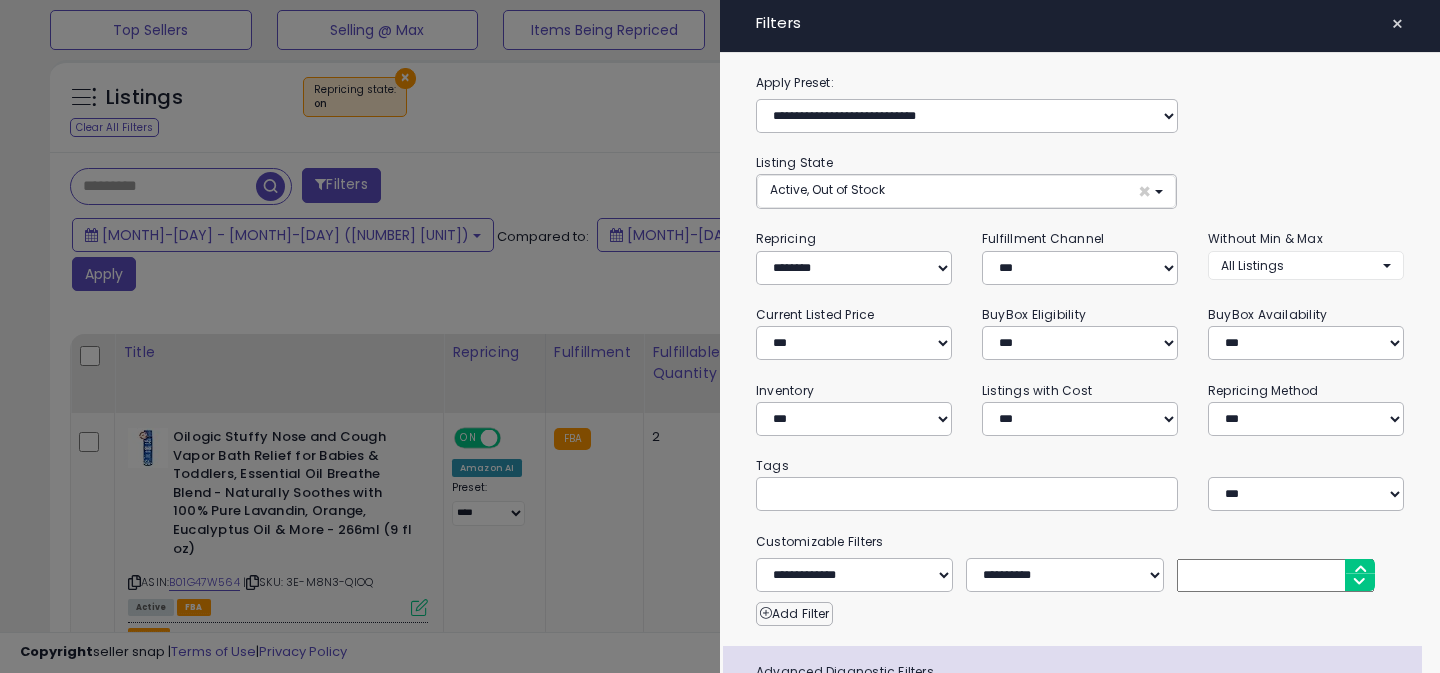 click at bounding box center [1275, 575] 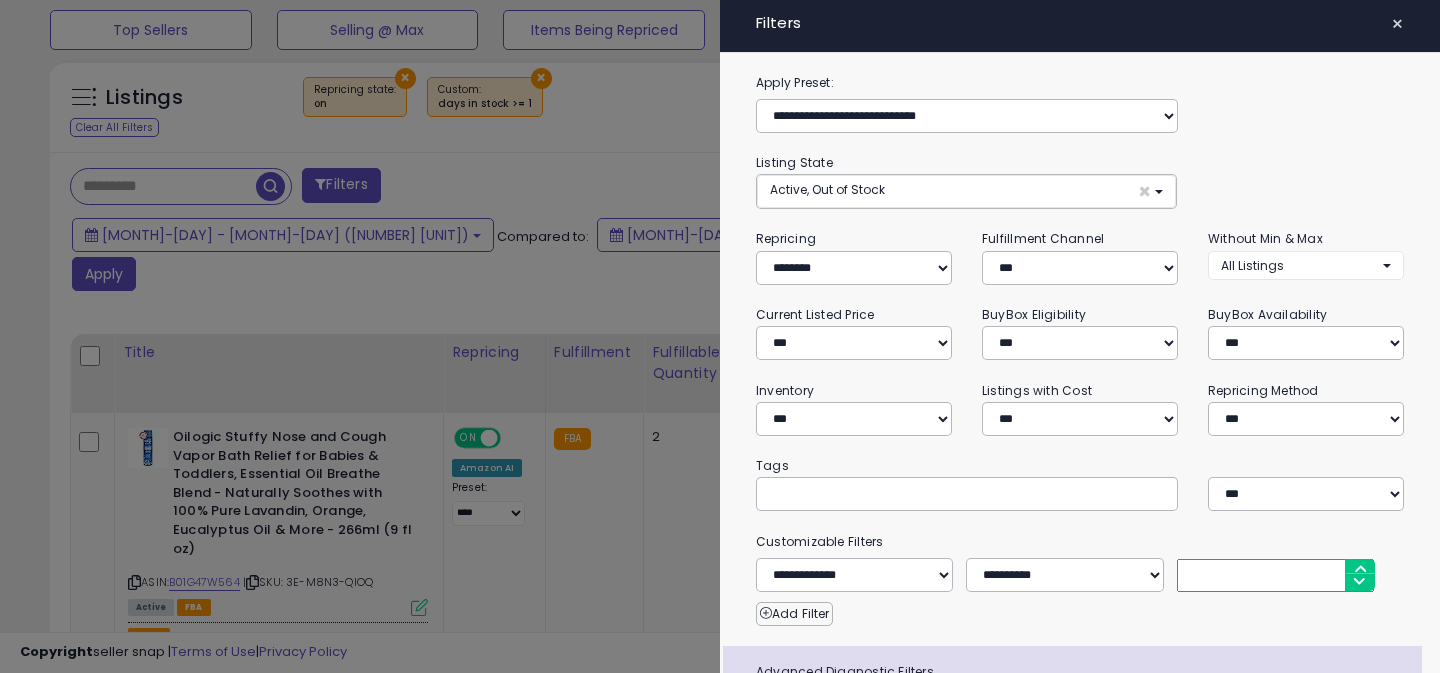 scroll, scrollTop: 171, scrollLeft: 0, axis: vertical 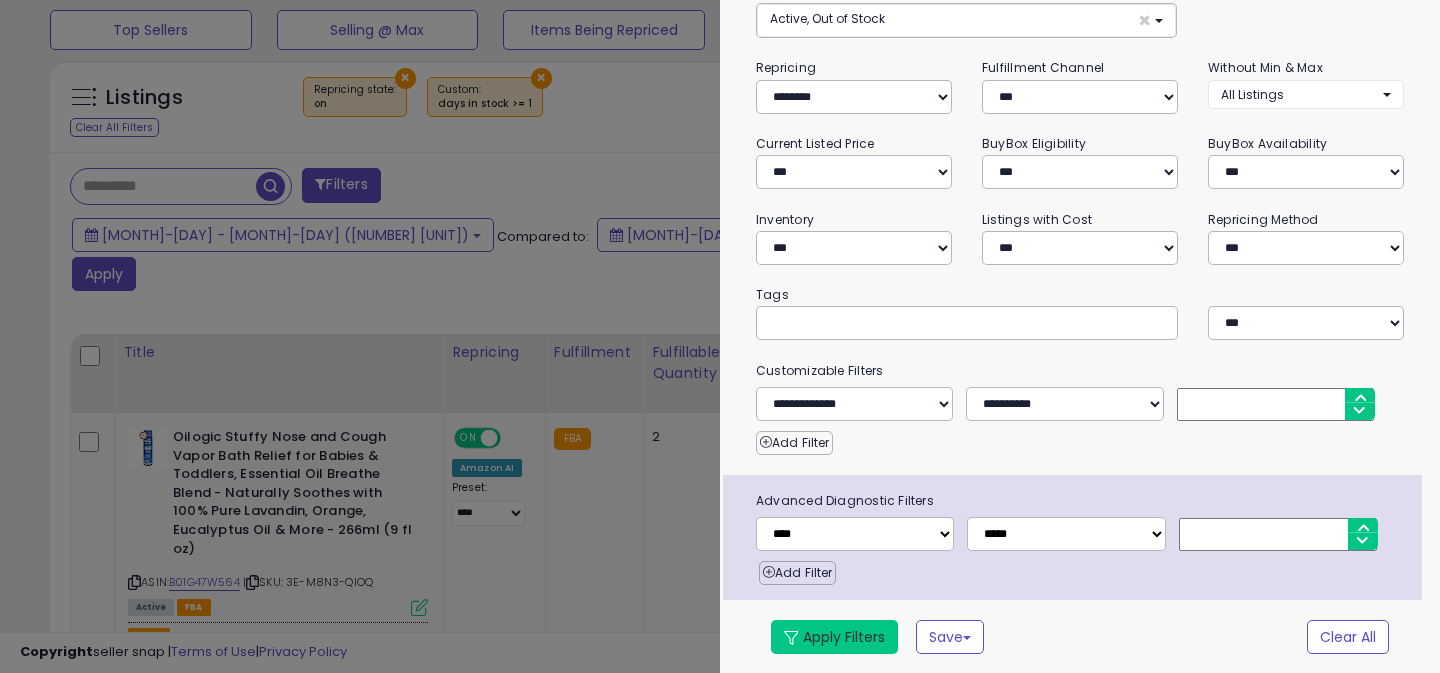 type on "*" 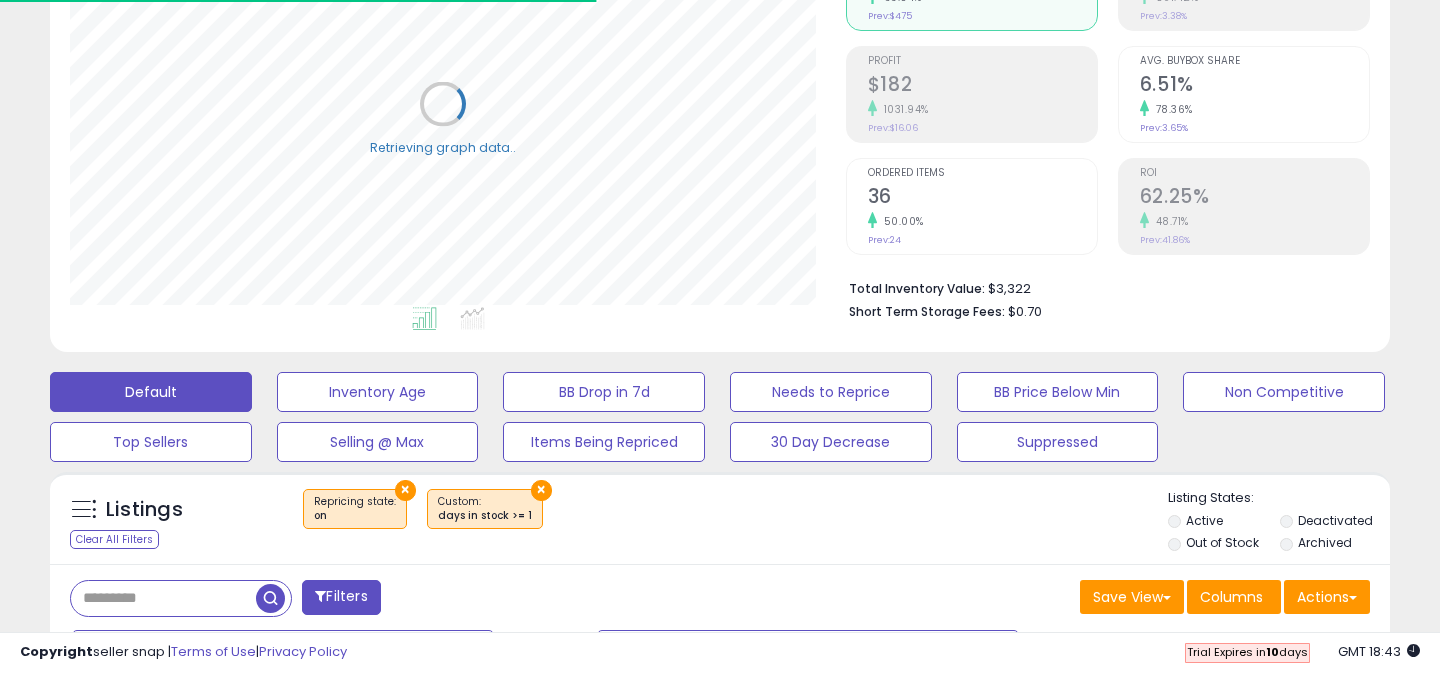 scroll, scrollTop: 44, scrollLeft: 0, axis: vertical 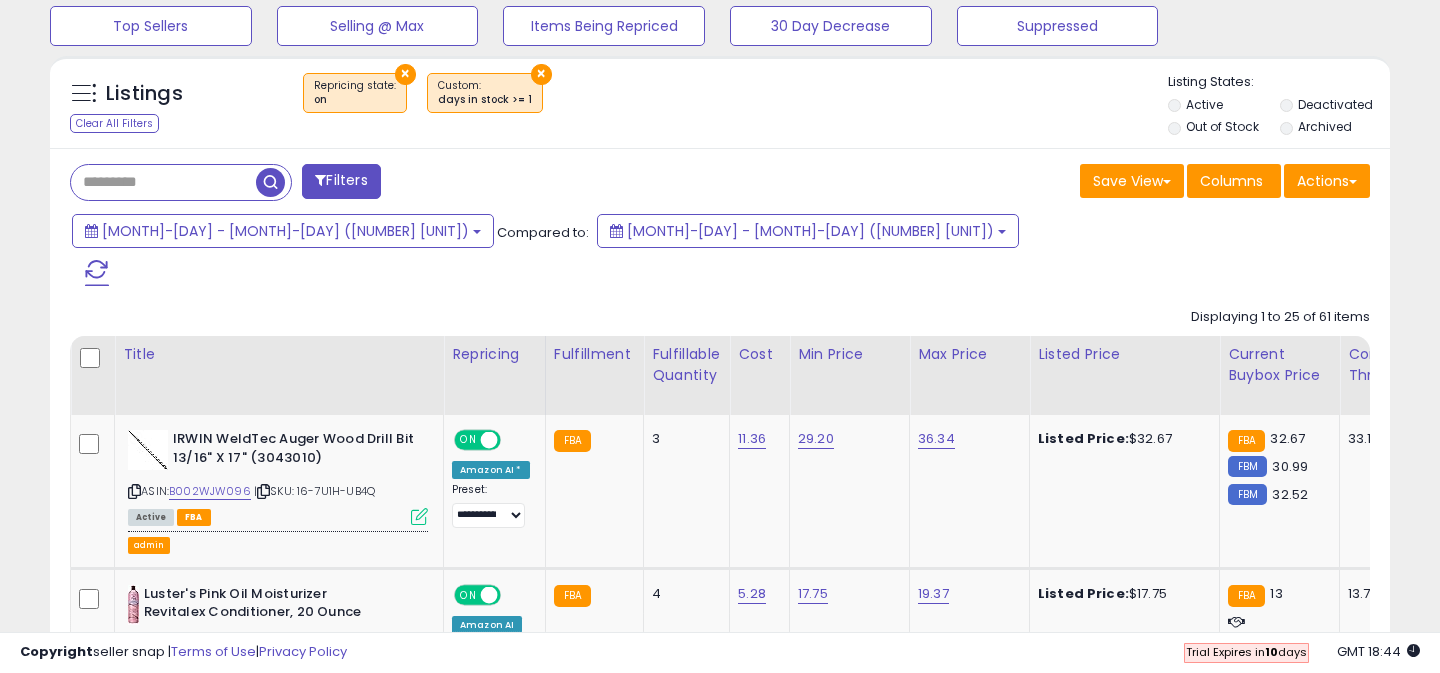 click on "Filters" at bounding box center (341, 181) 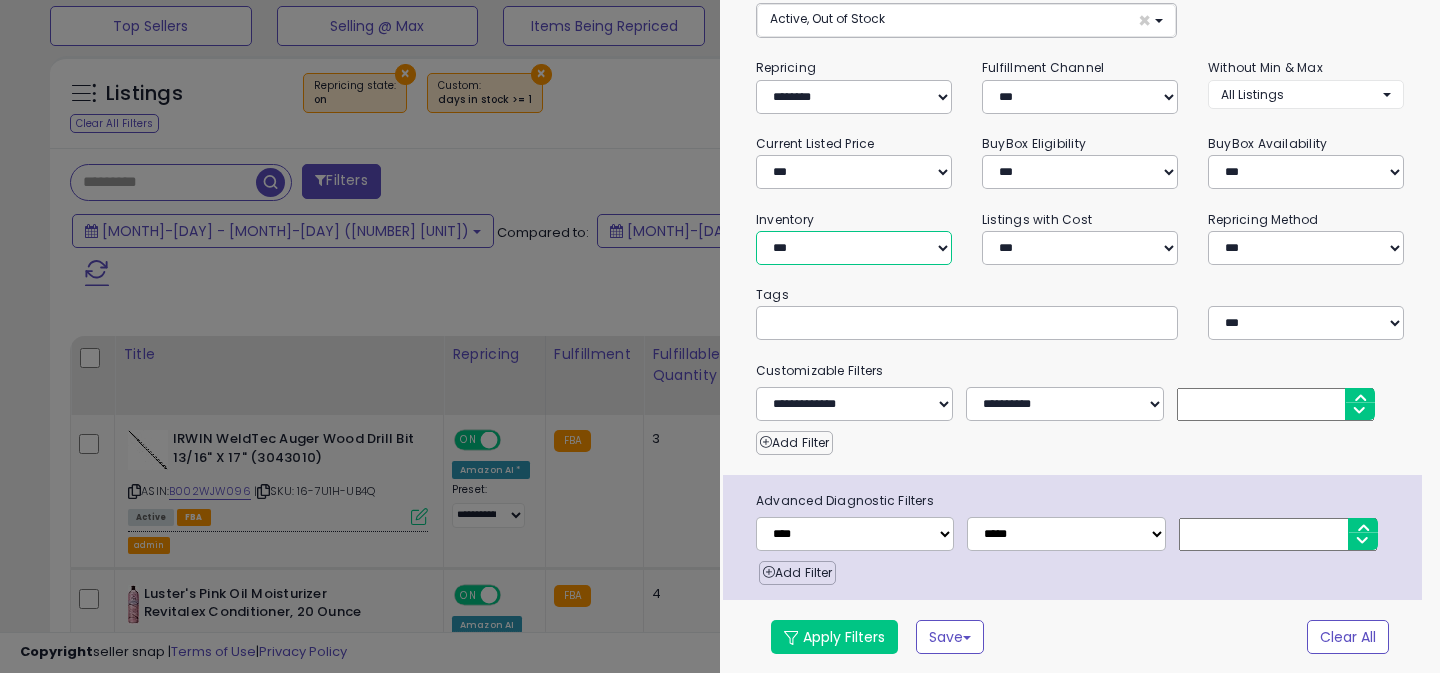click on "**********" at bounding box center [854, 248] 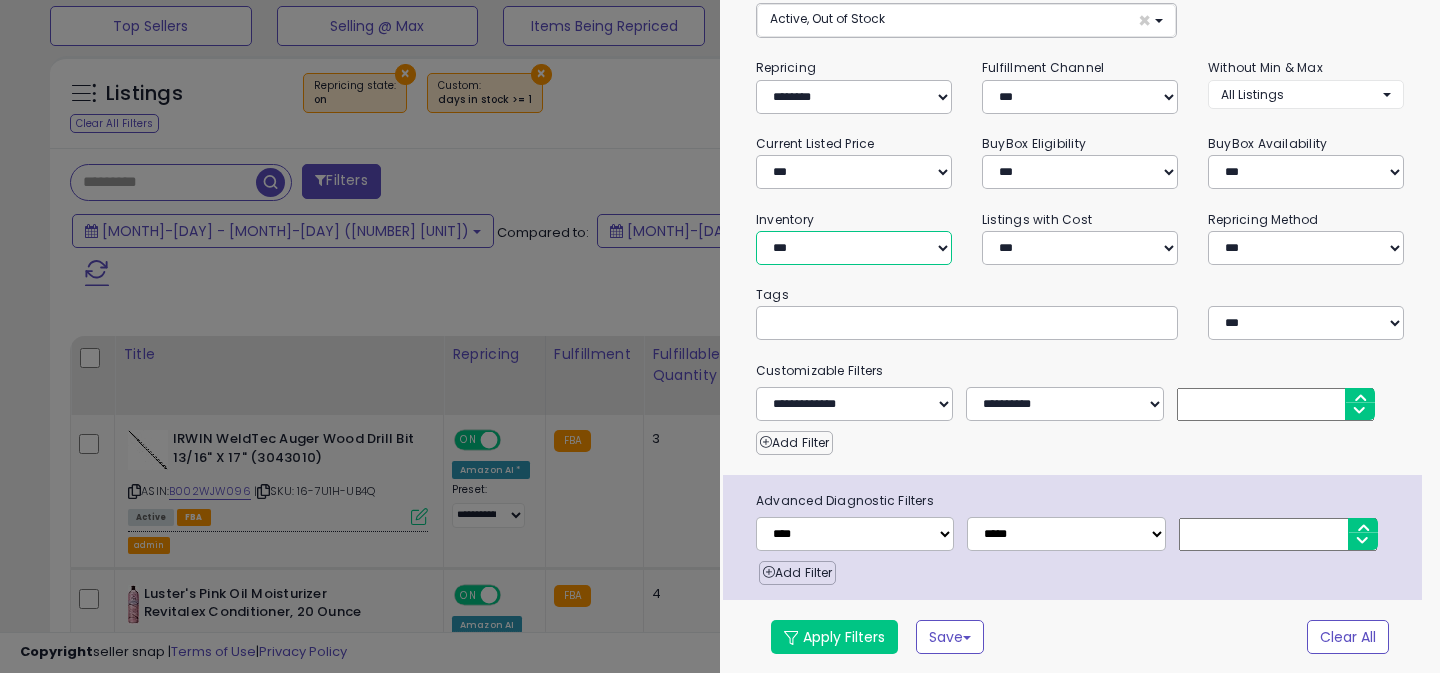 select on "**********" 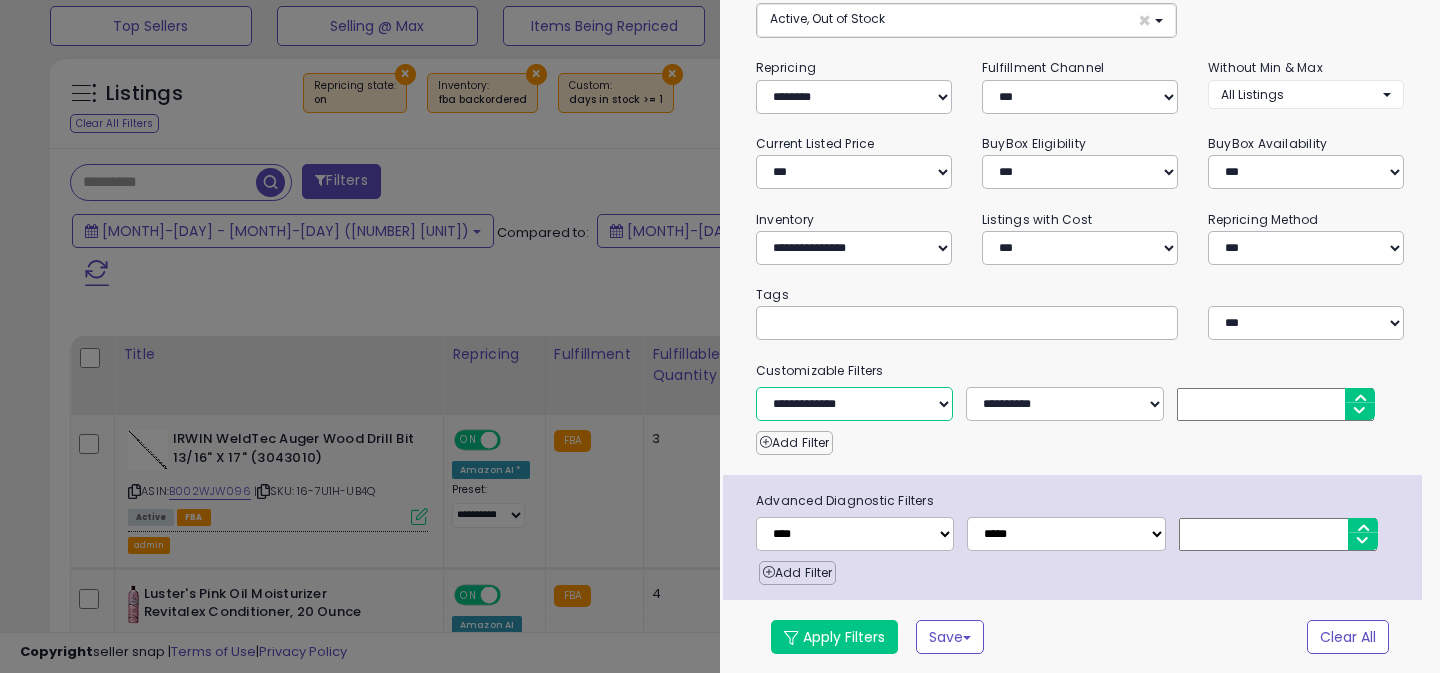 click on "**********" at bounding box center [854, 404] 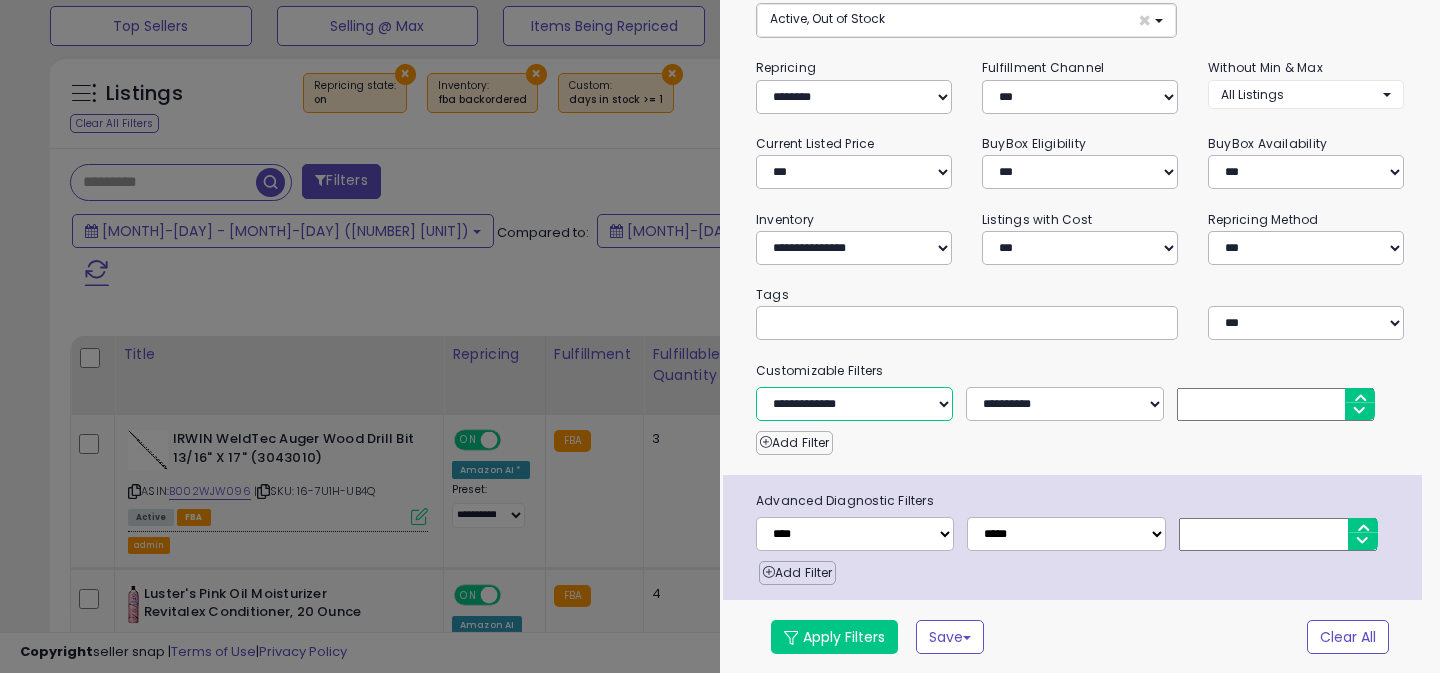 select on "****" 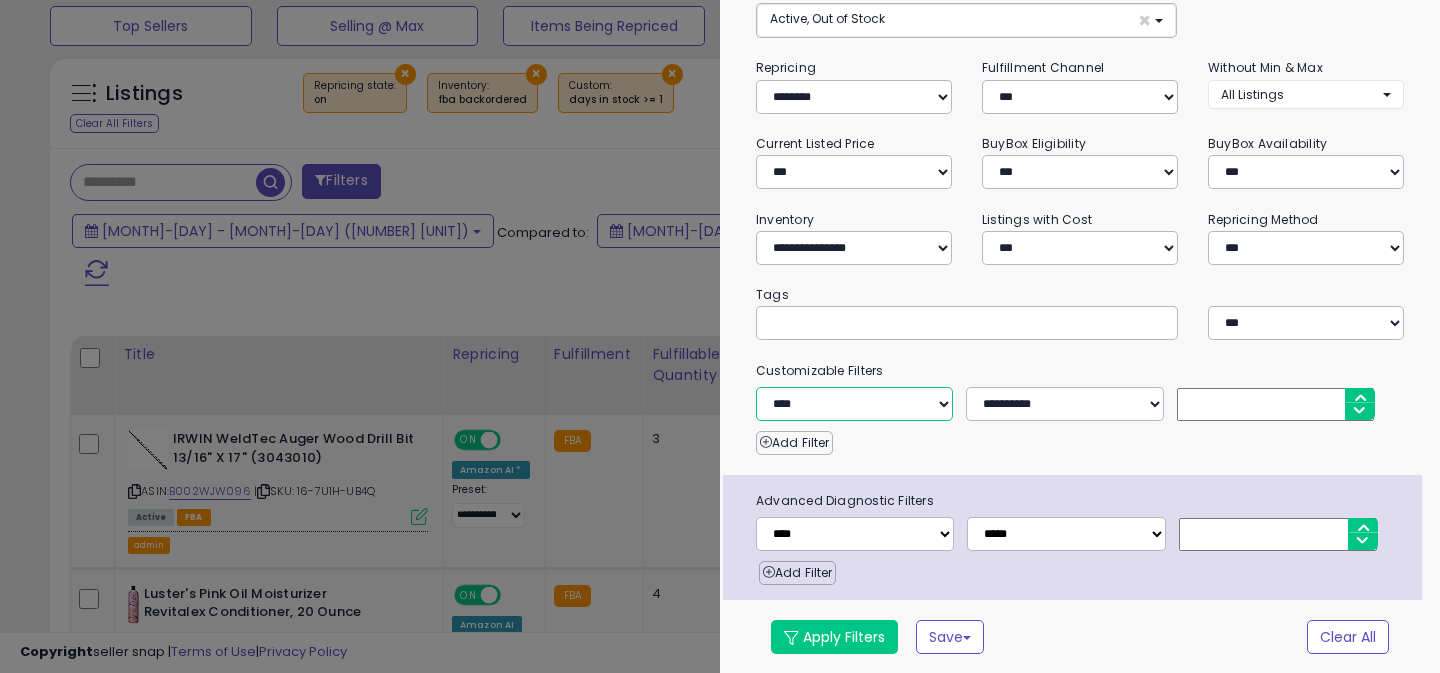 type 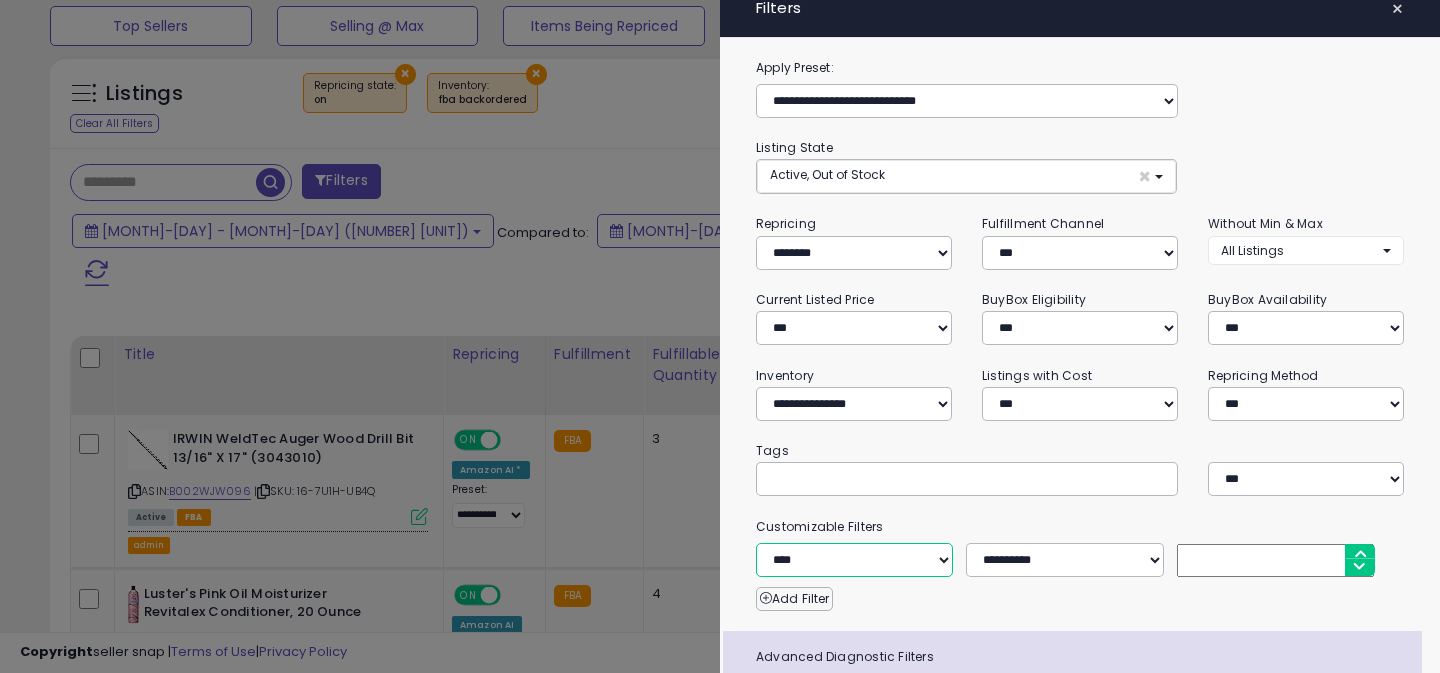 scroll, scrollTop: 171, scrollLeft: 0, axis: vertical 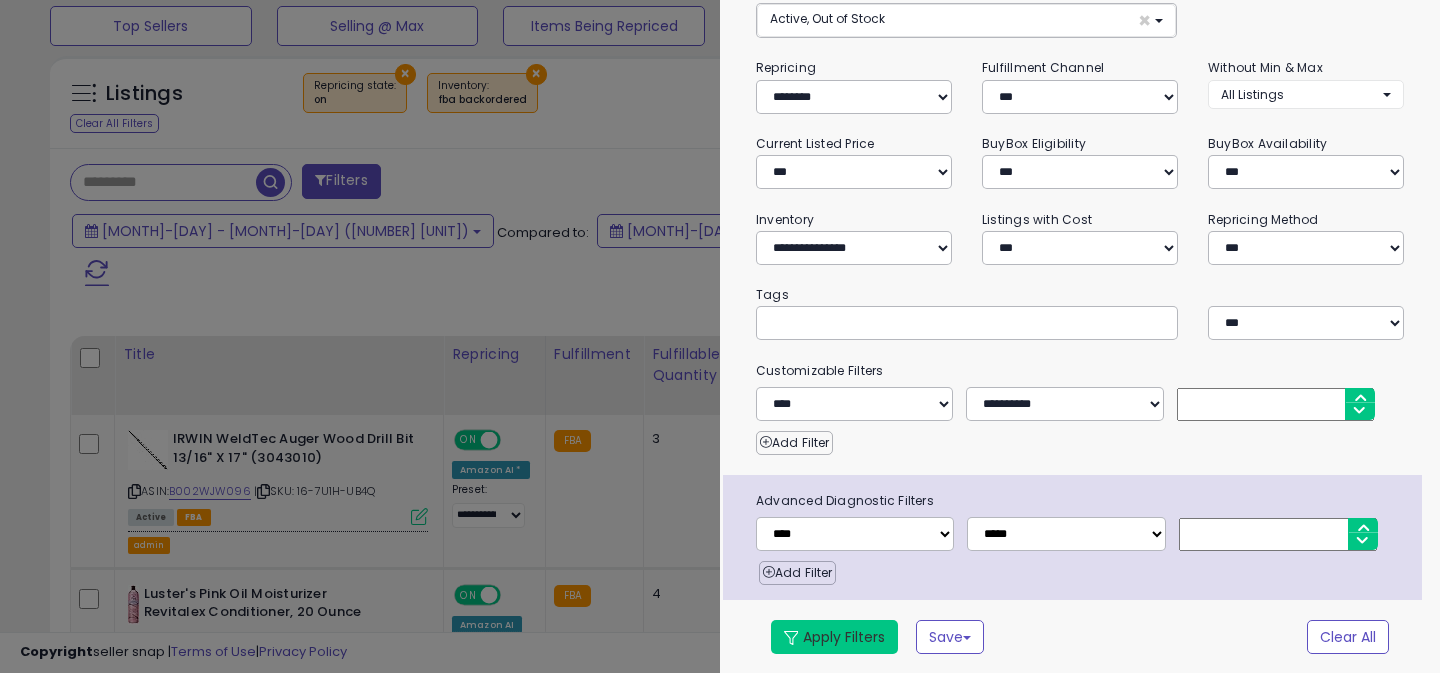 click on "Apply Filters" at bounding box center (834, 637) 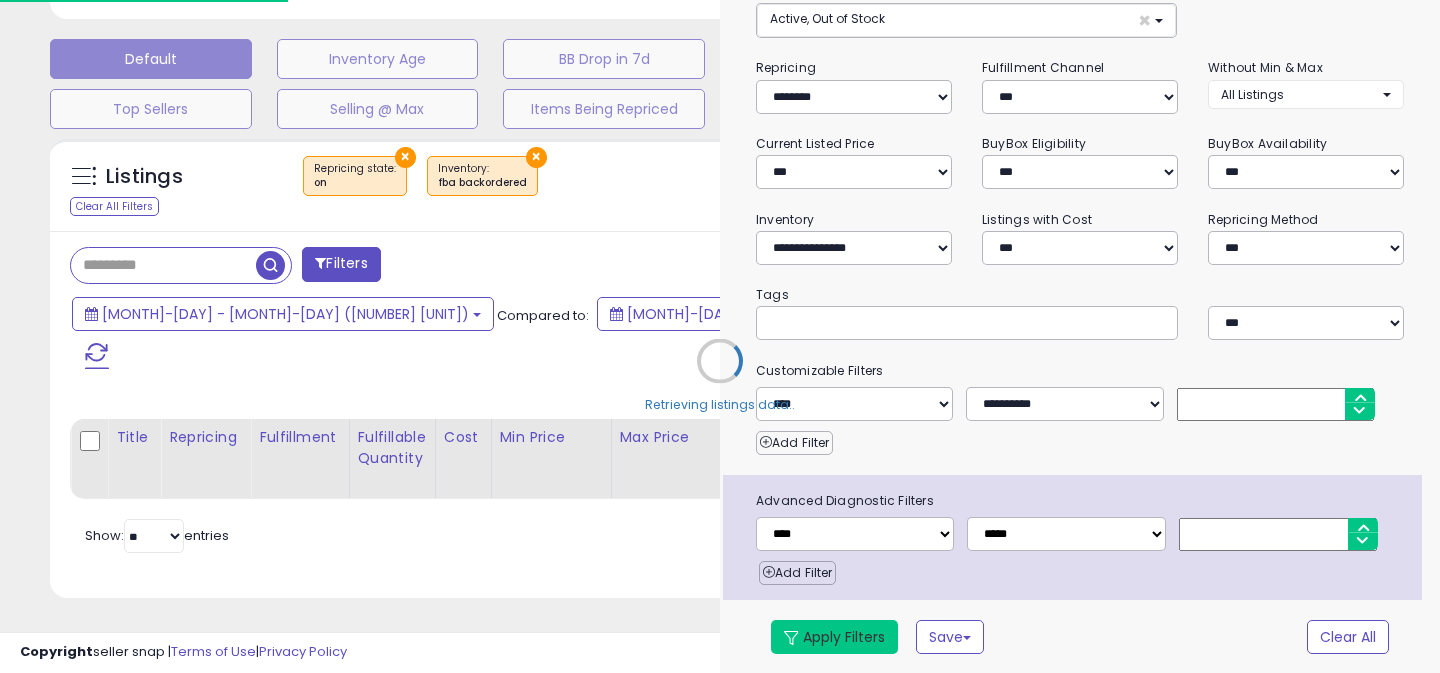 scroll, scrollTop: 552, scrollLeft: 0, axis: vertical 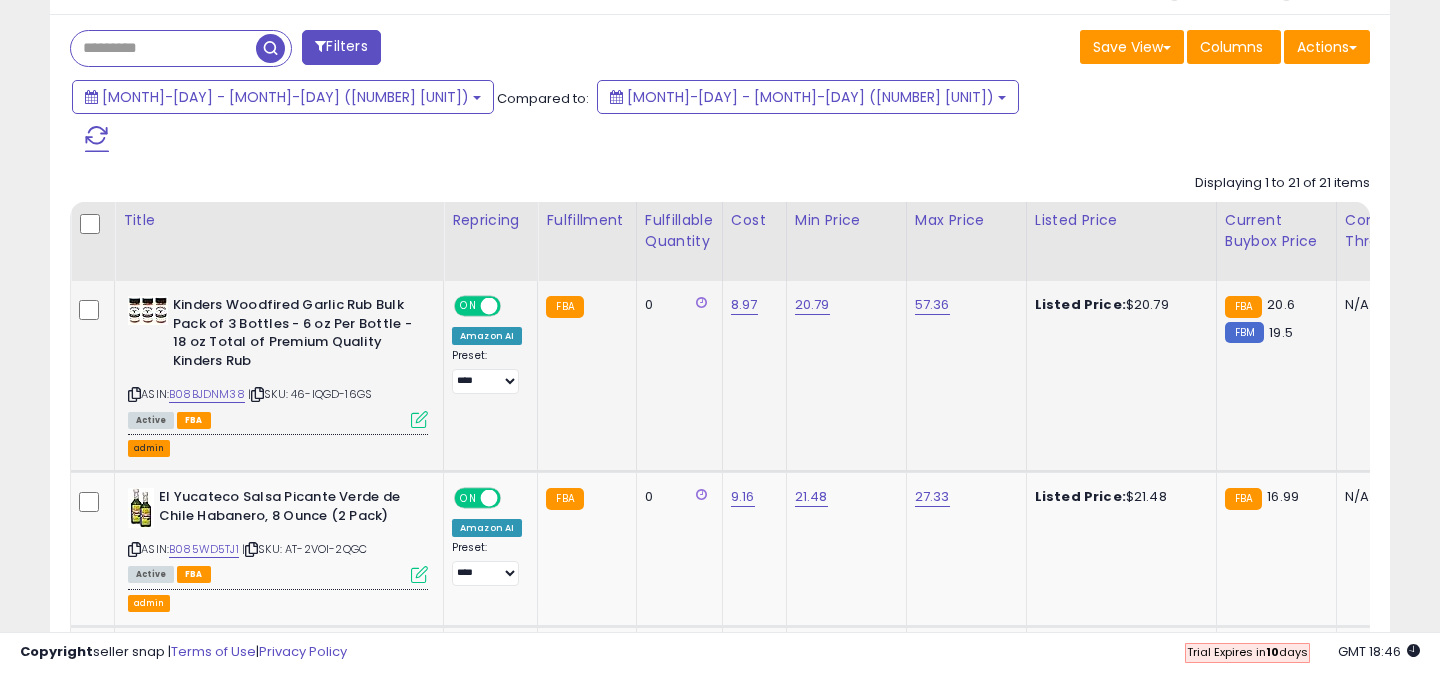 click on "admin" at bounding box center [149, 448] 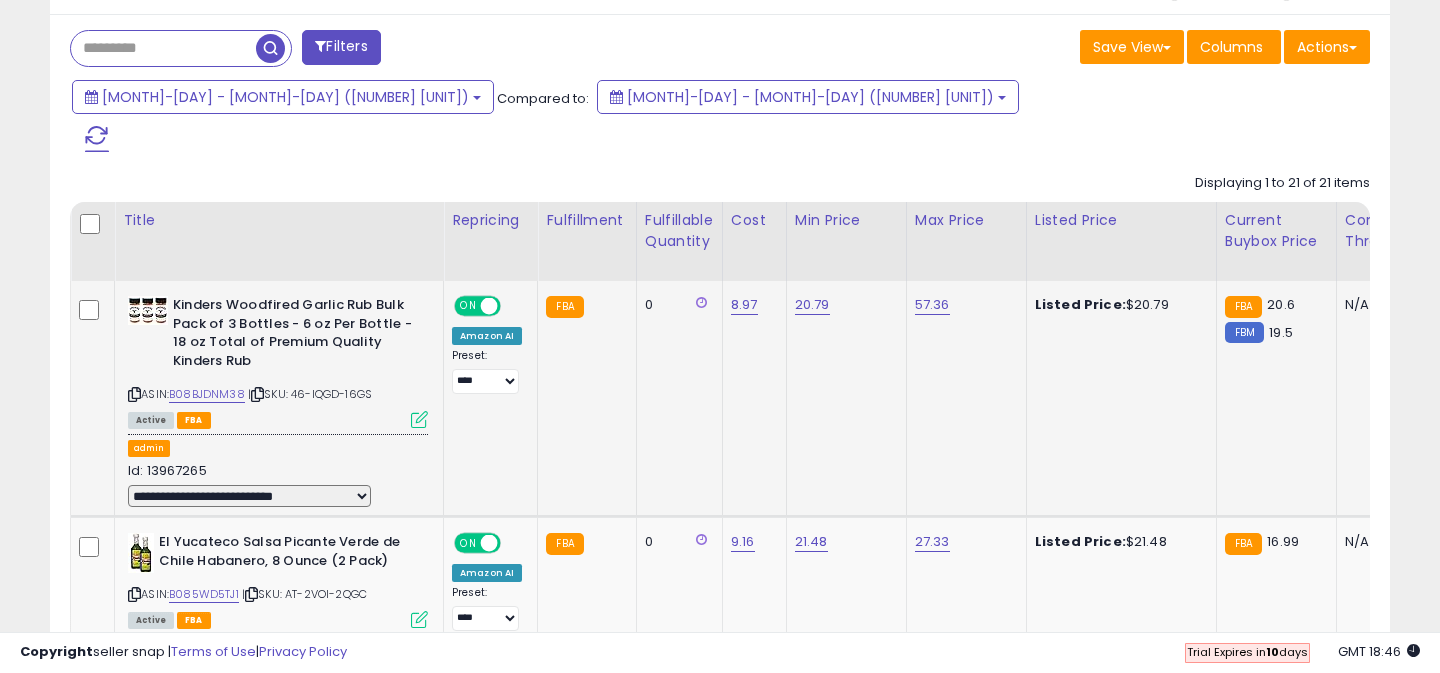 click on "**********" at bounding box center (249, 496) 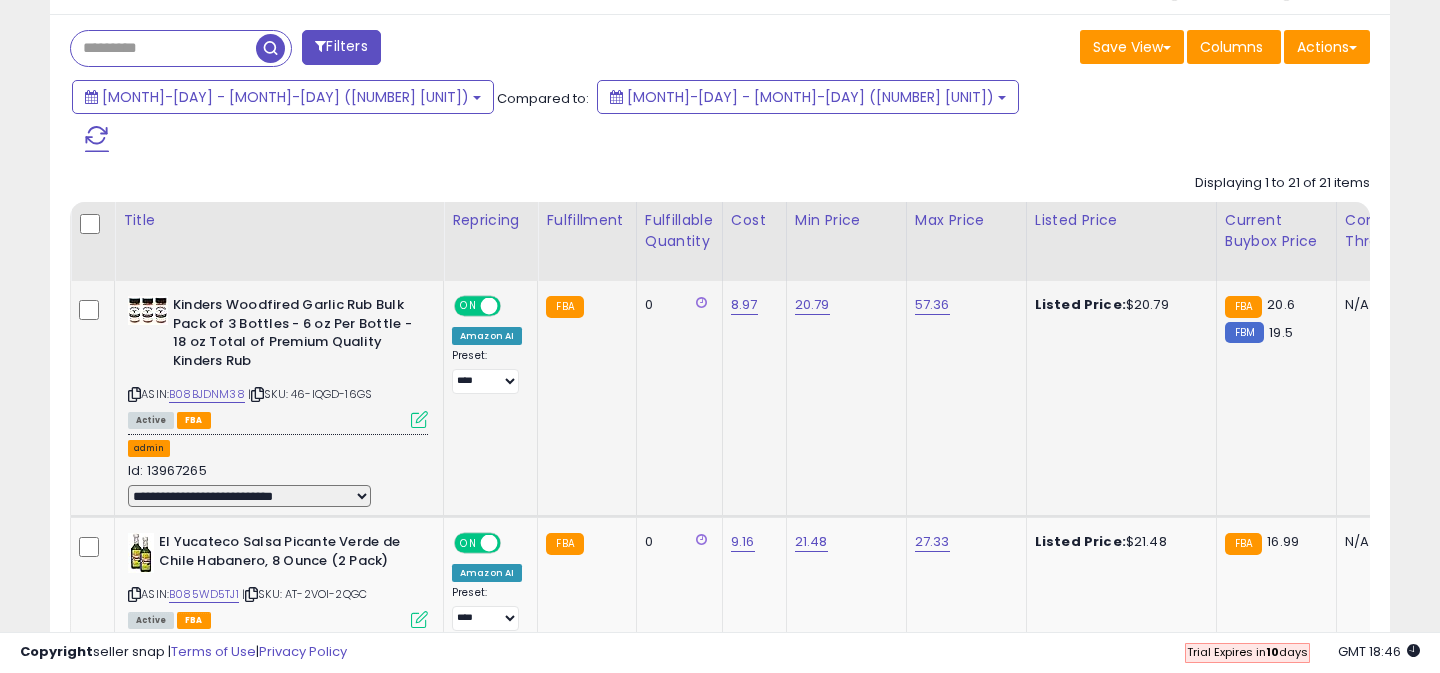 click on "admin" at bounding box center [149, 448] 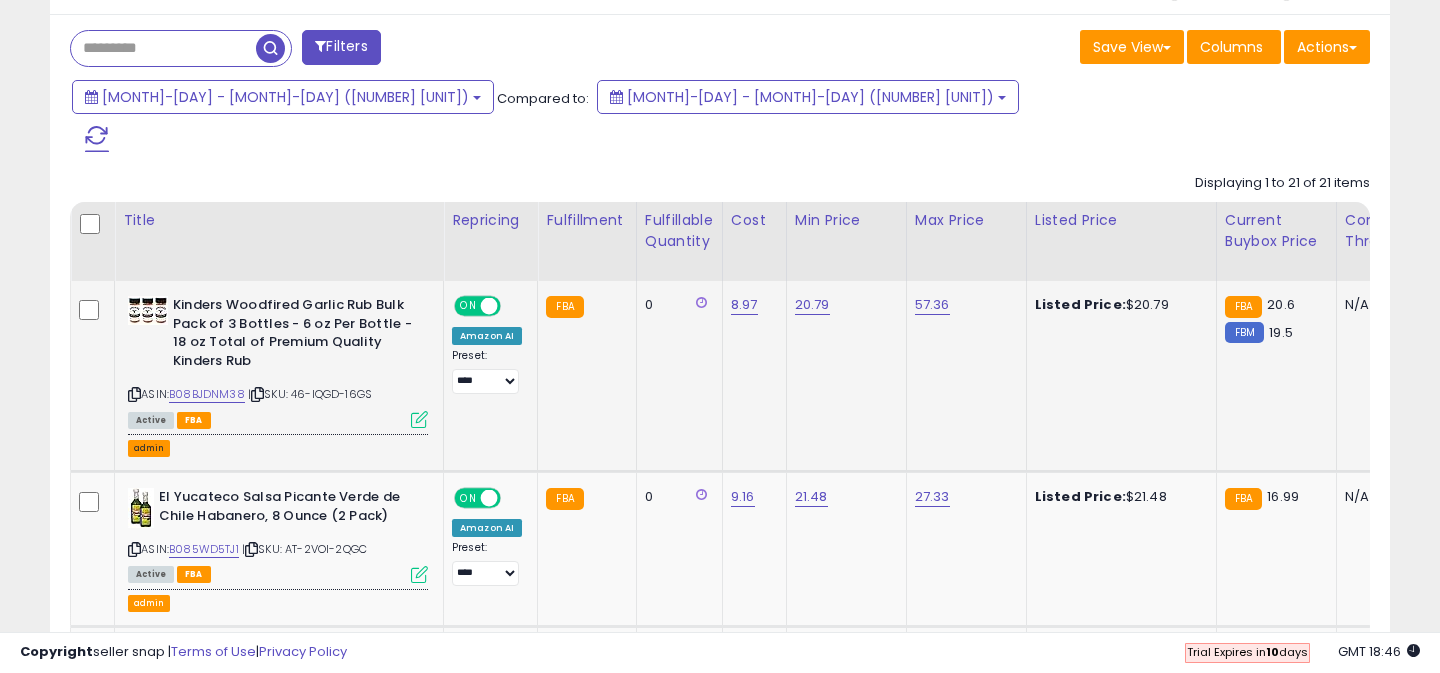 click on "admin" at bounding box center [149, 448] 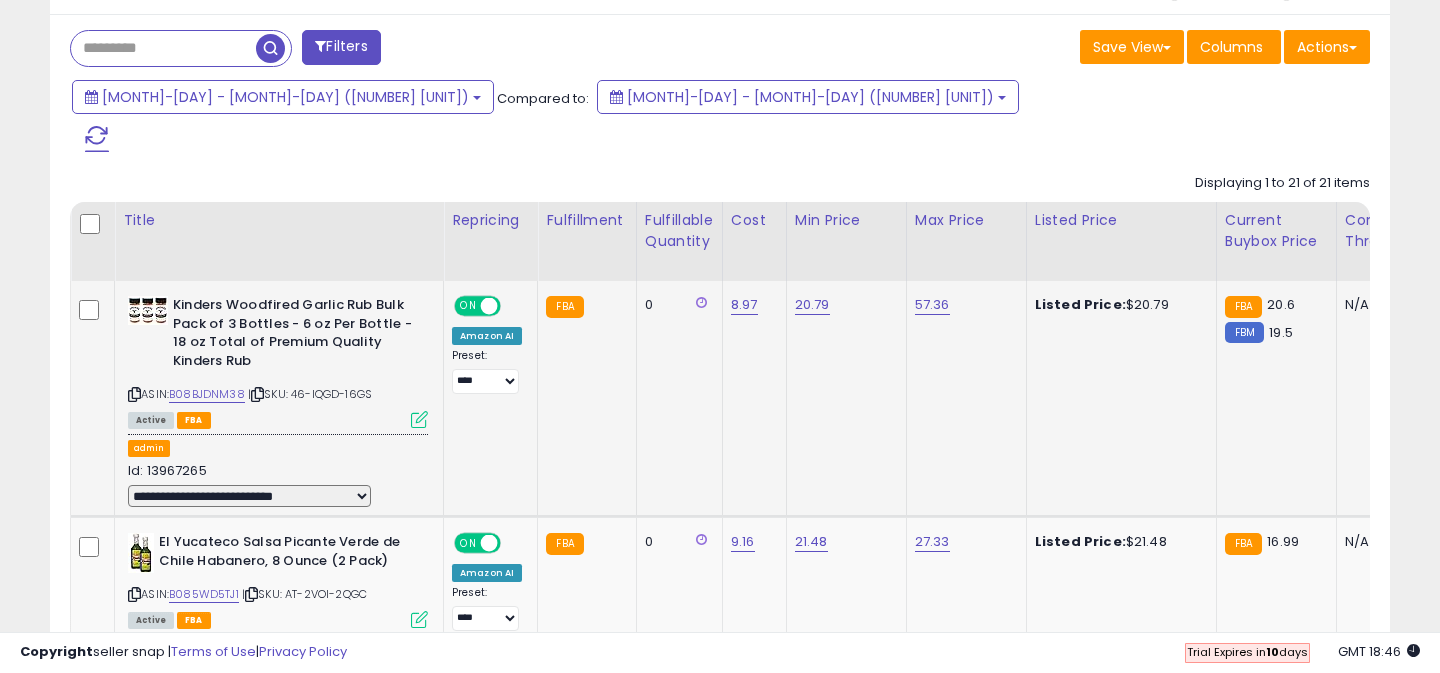 click on "**********" at bounding box center (249, 496) 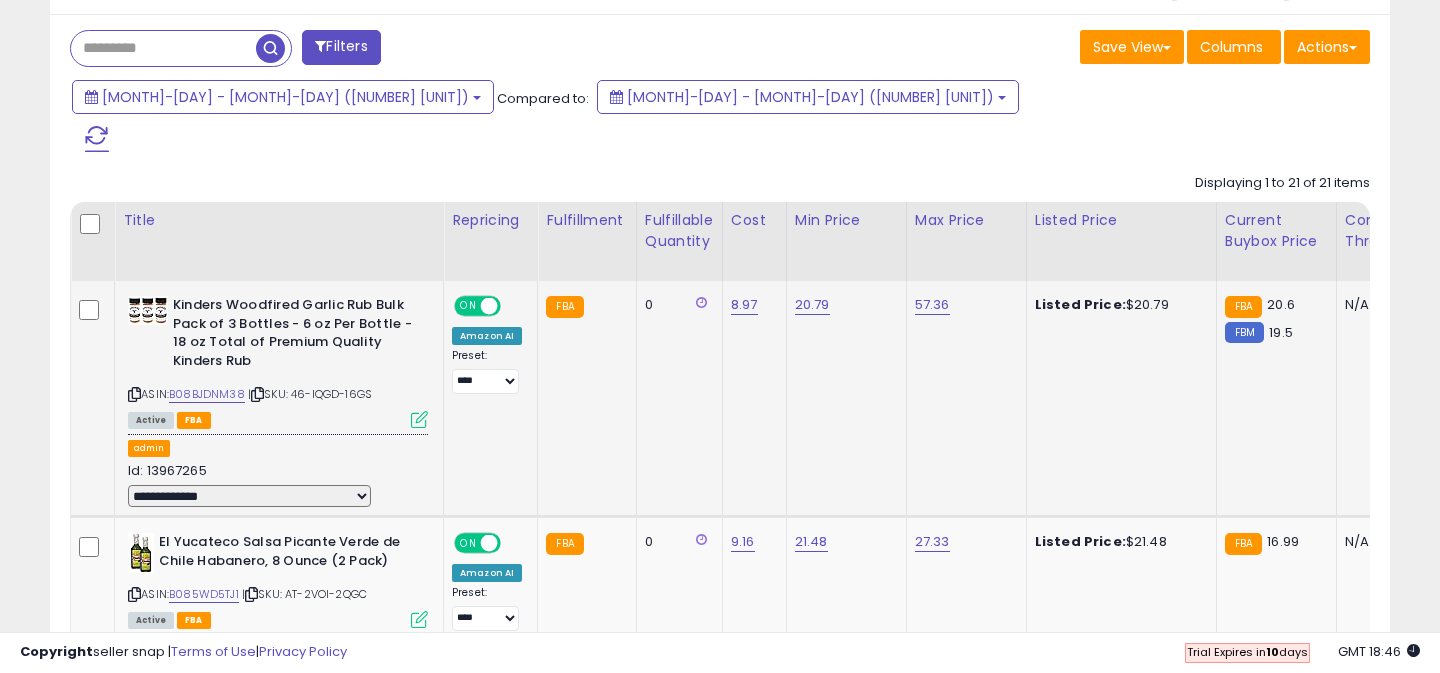 select 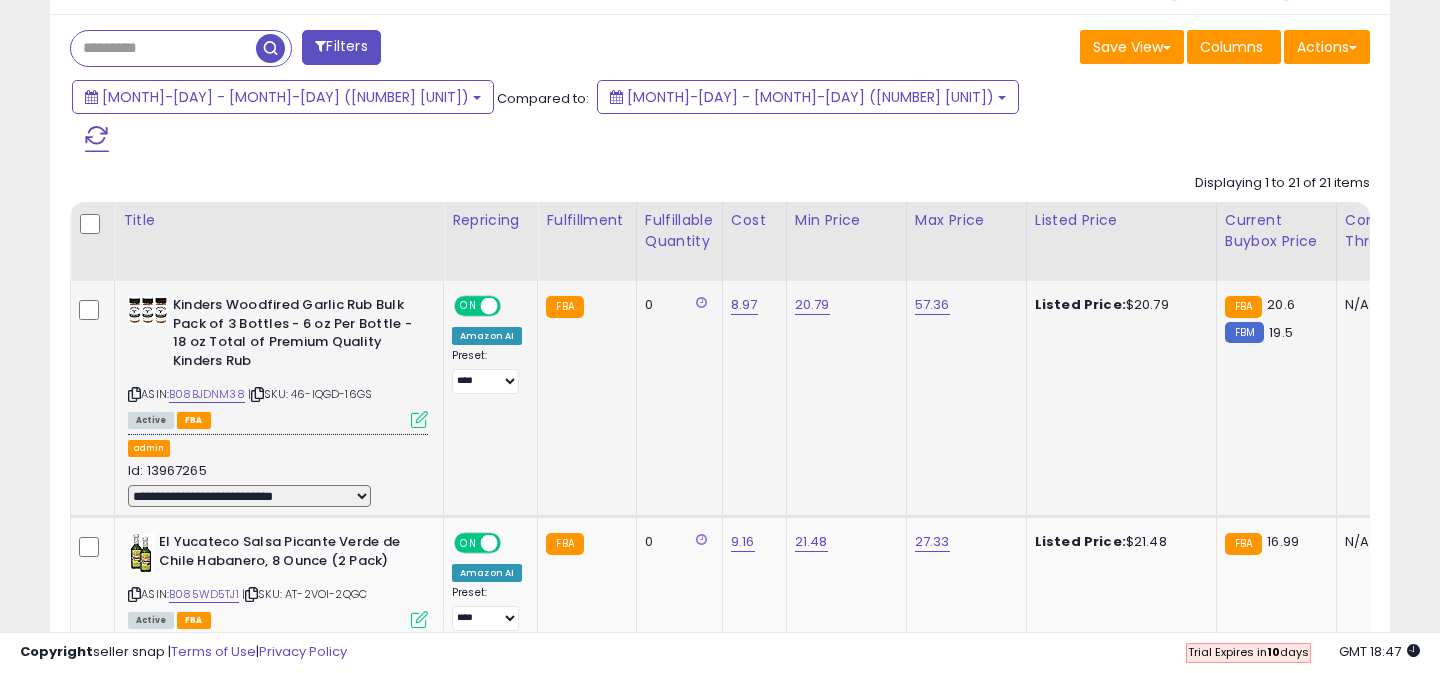 scroll, scrollTop: 0, scrollLeft: 13, axis: horizontal 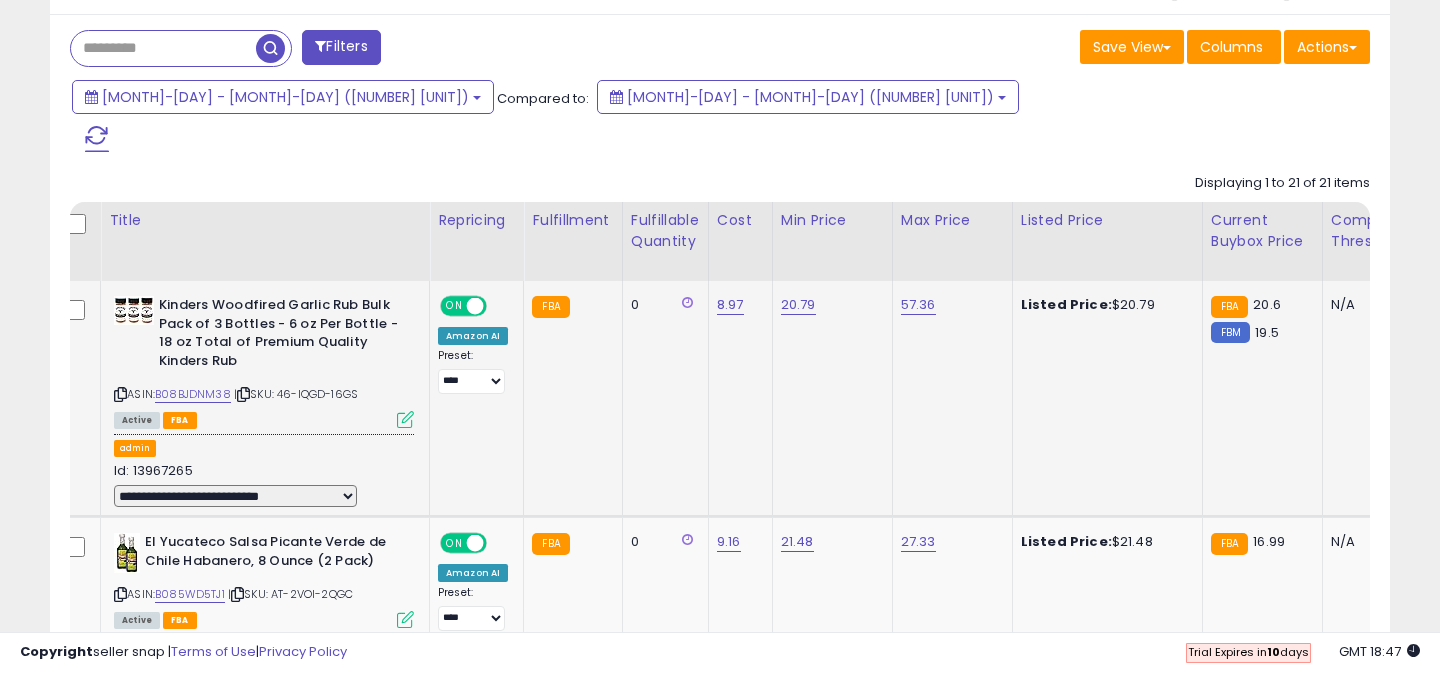 click at bounding box center (405, 419) 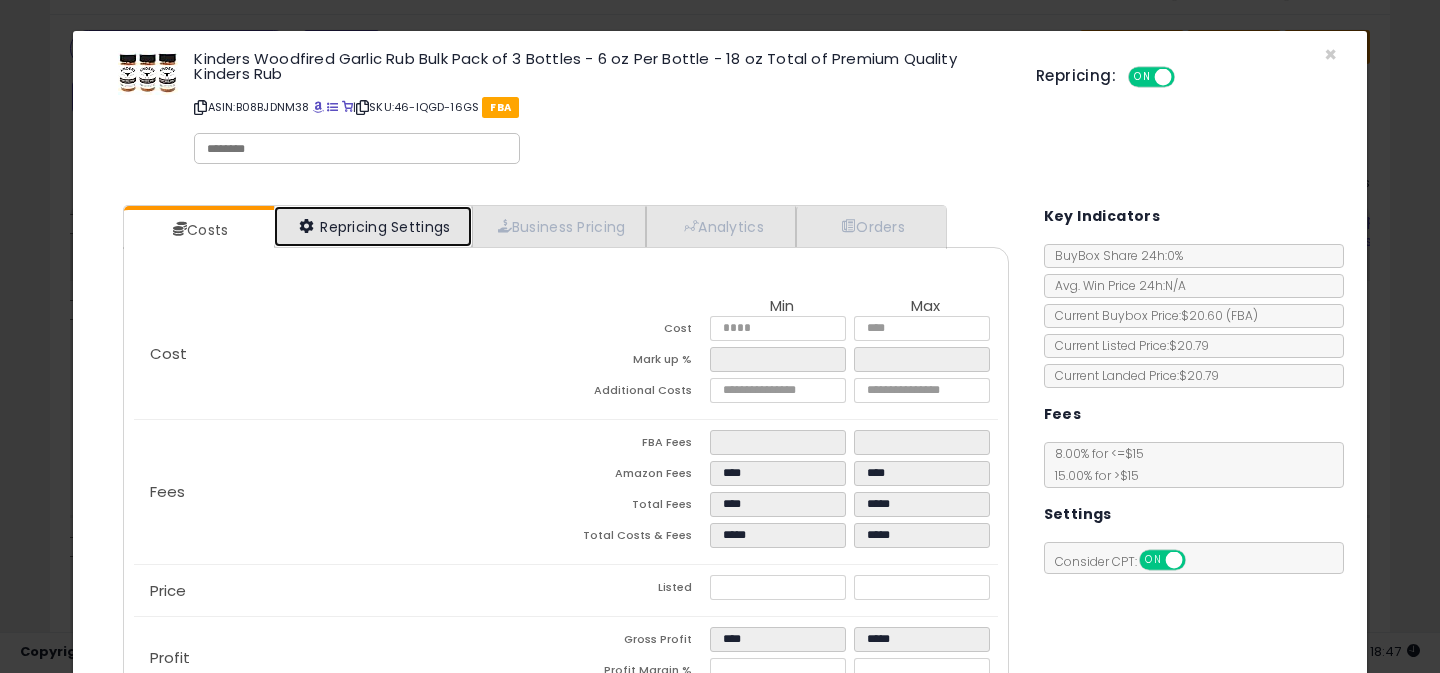 click on "Repricing Settings" at bounding box center [373, 226] 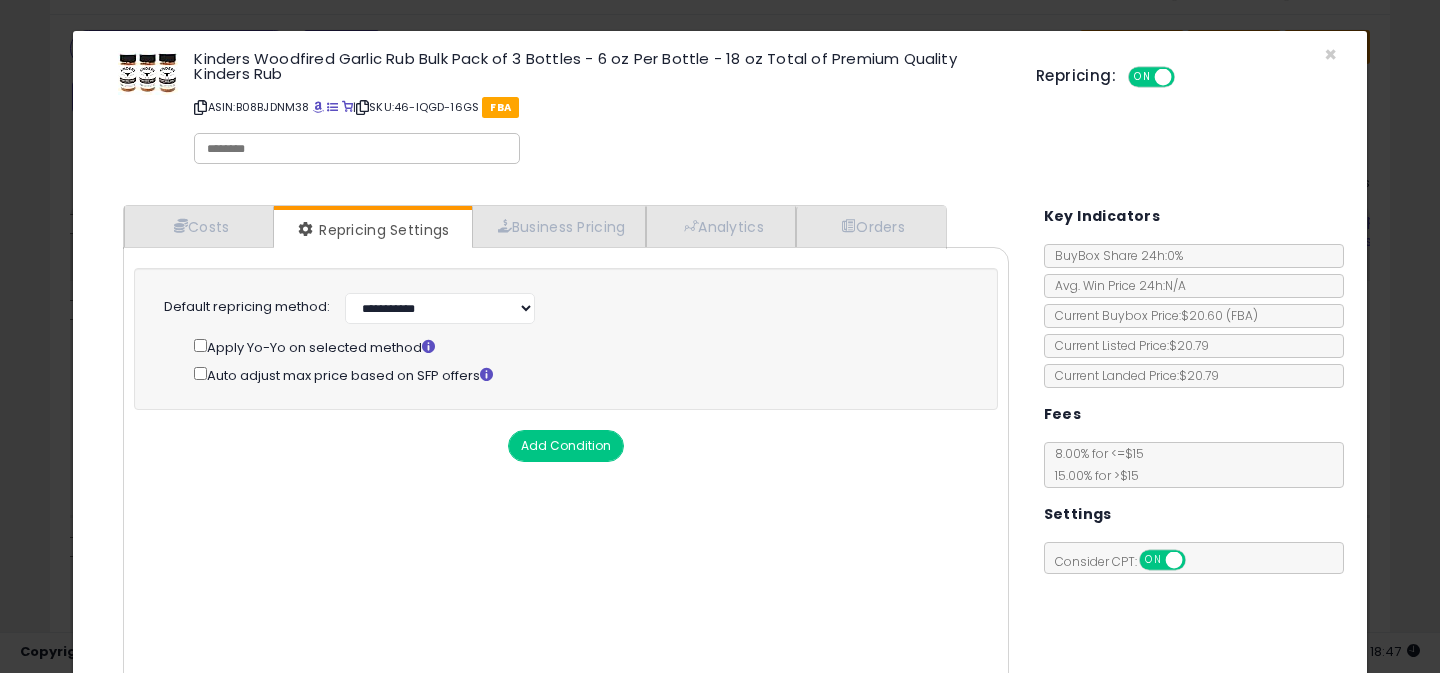 click on "Add Condition" at bounding box center (566, 446) 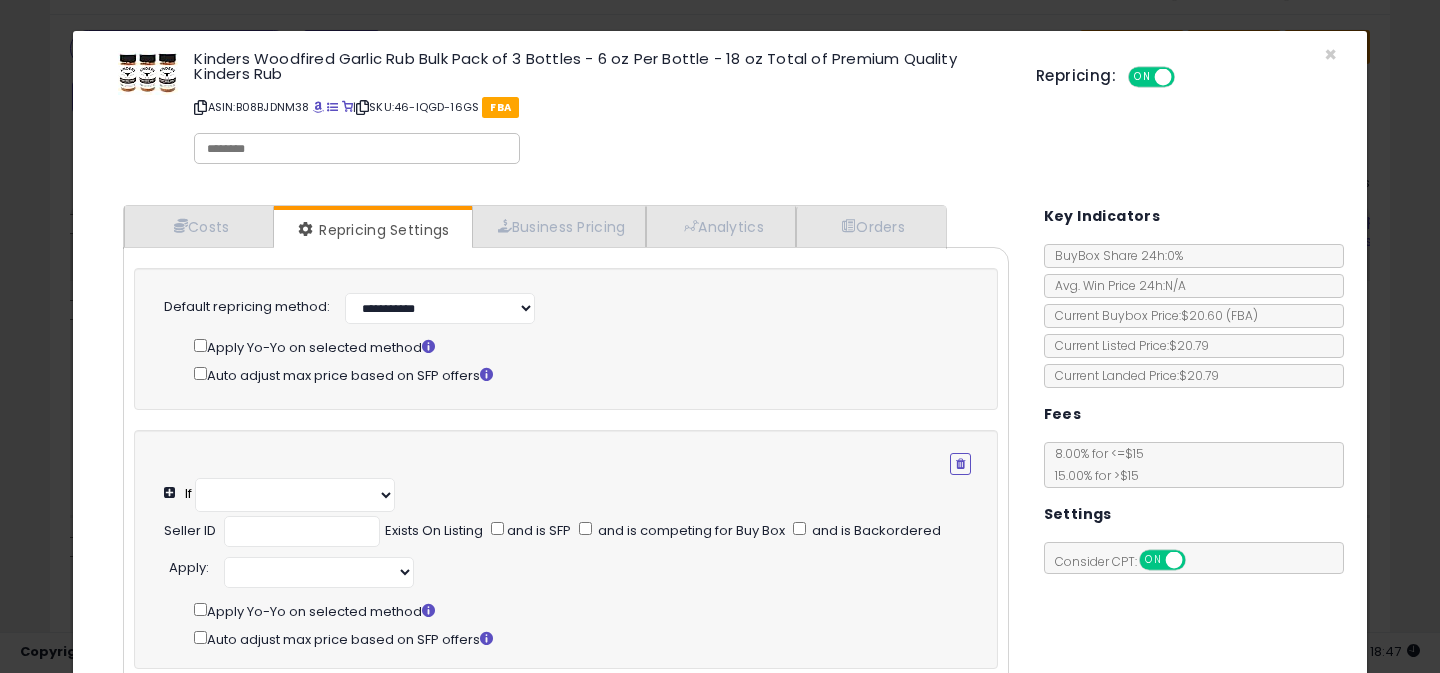 select on "**********" 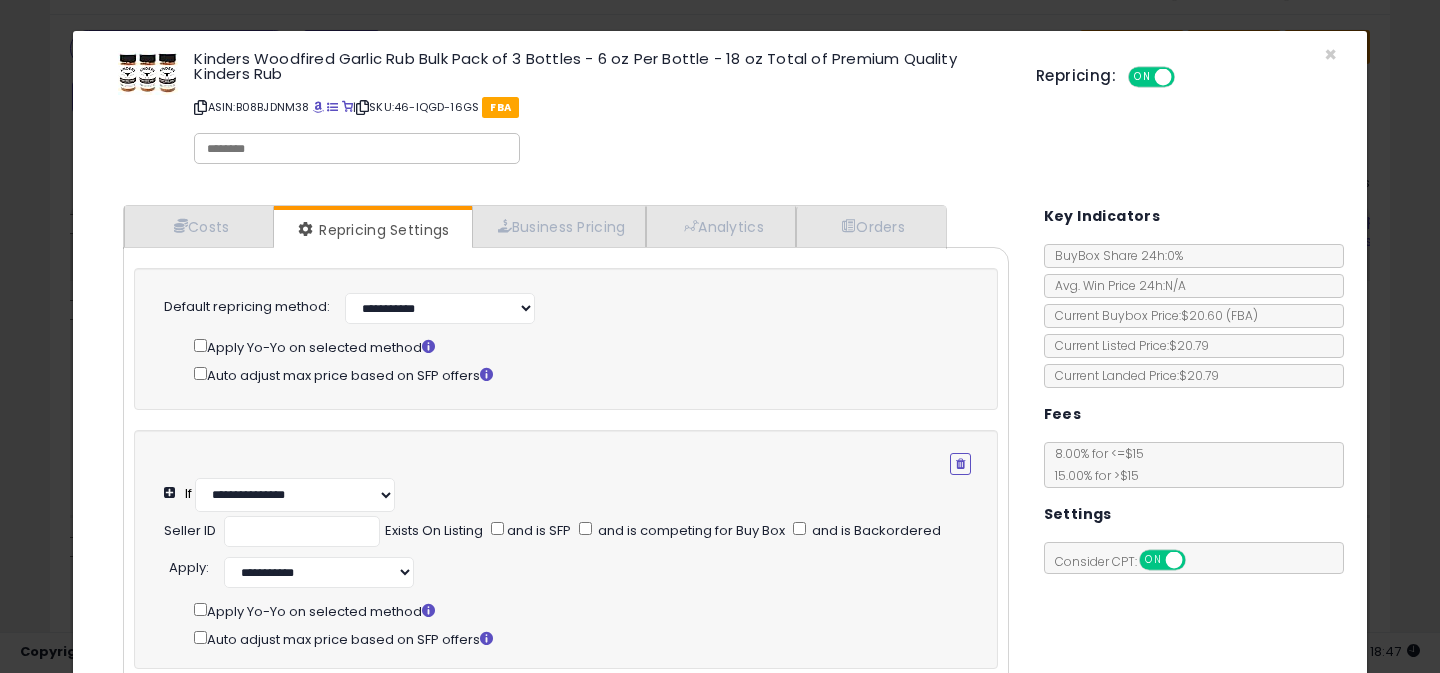 scroll, scrollTop: 165, scrollLeft: 0, axis: vertical 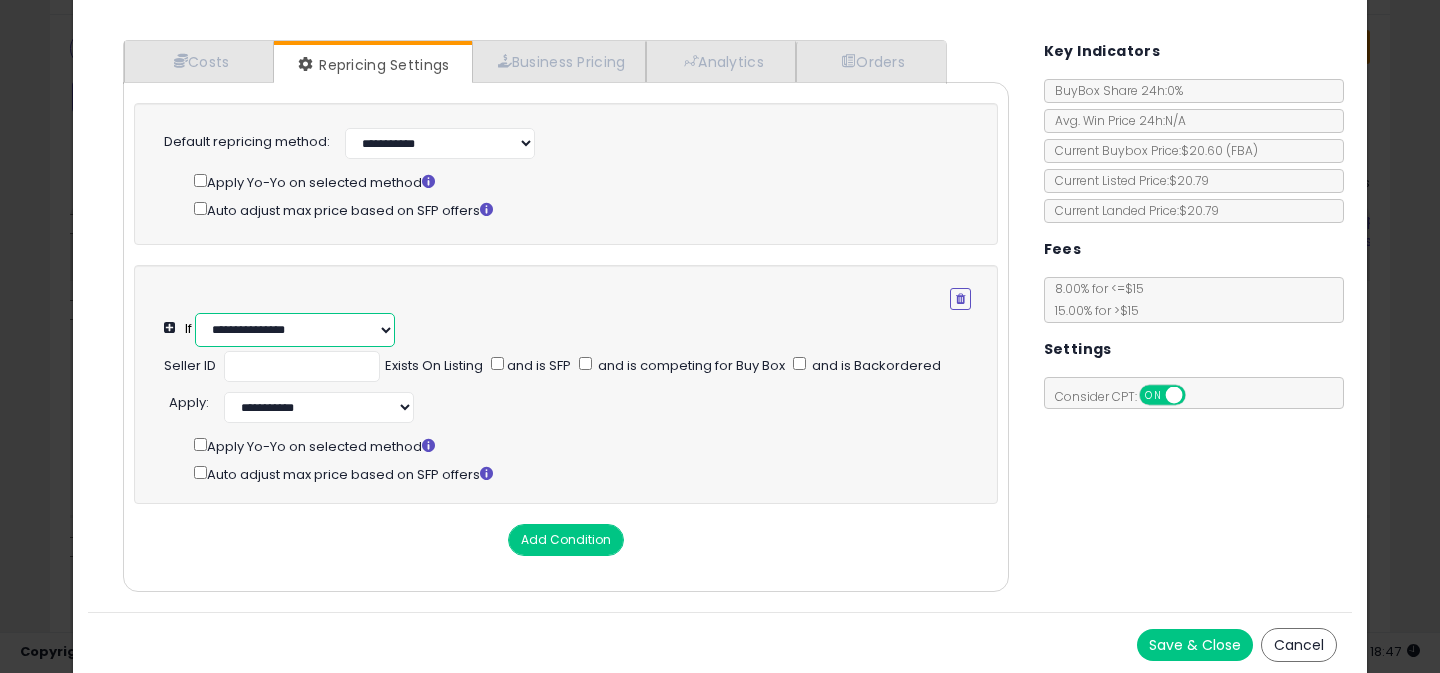click on "**********" at bounding box center [295, 330] 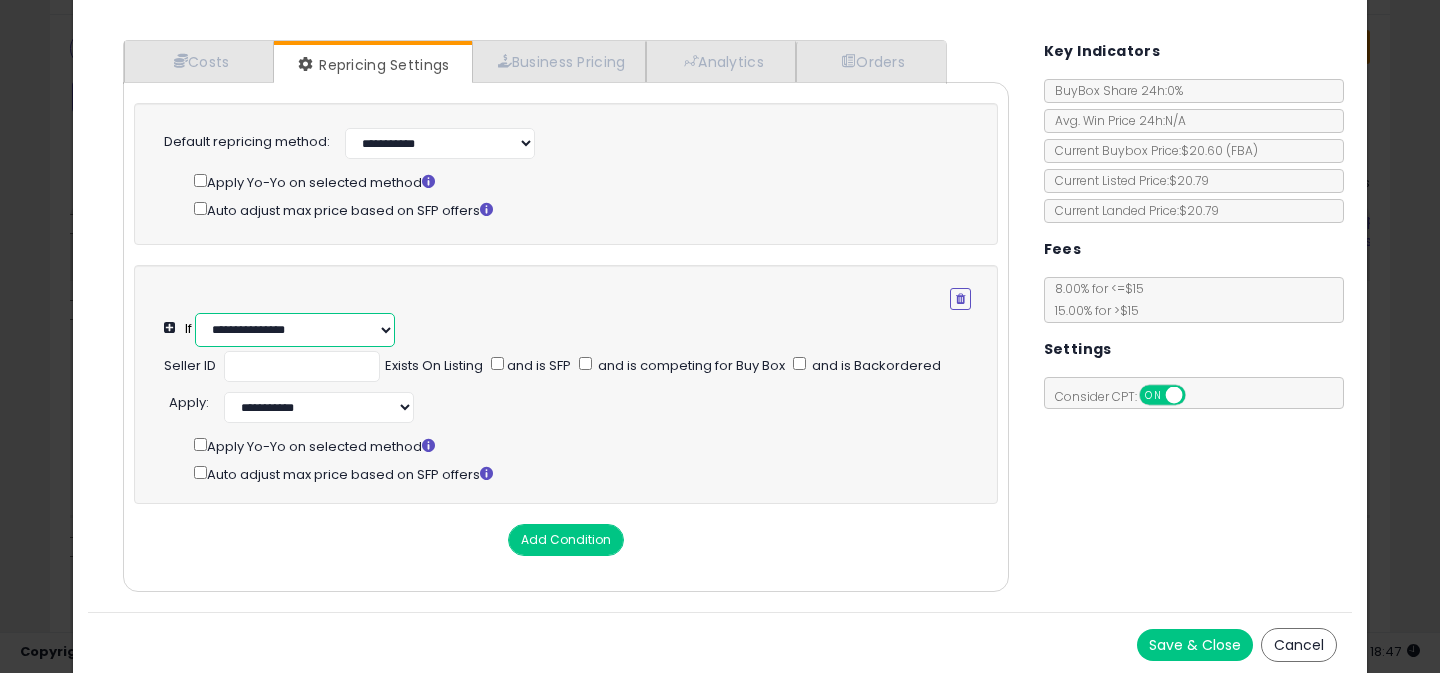 select on "**********" 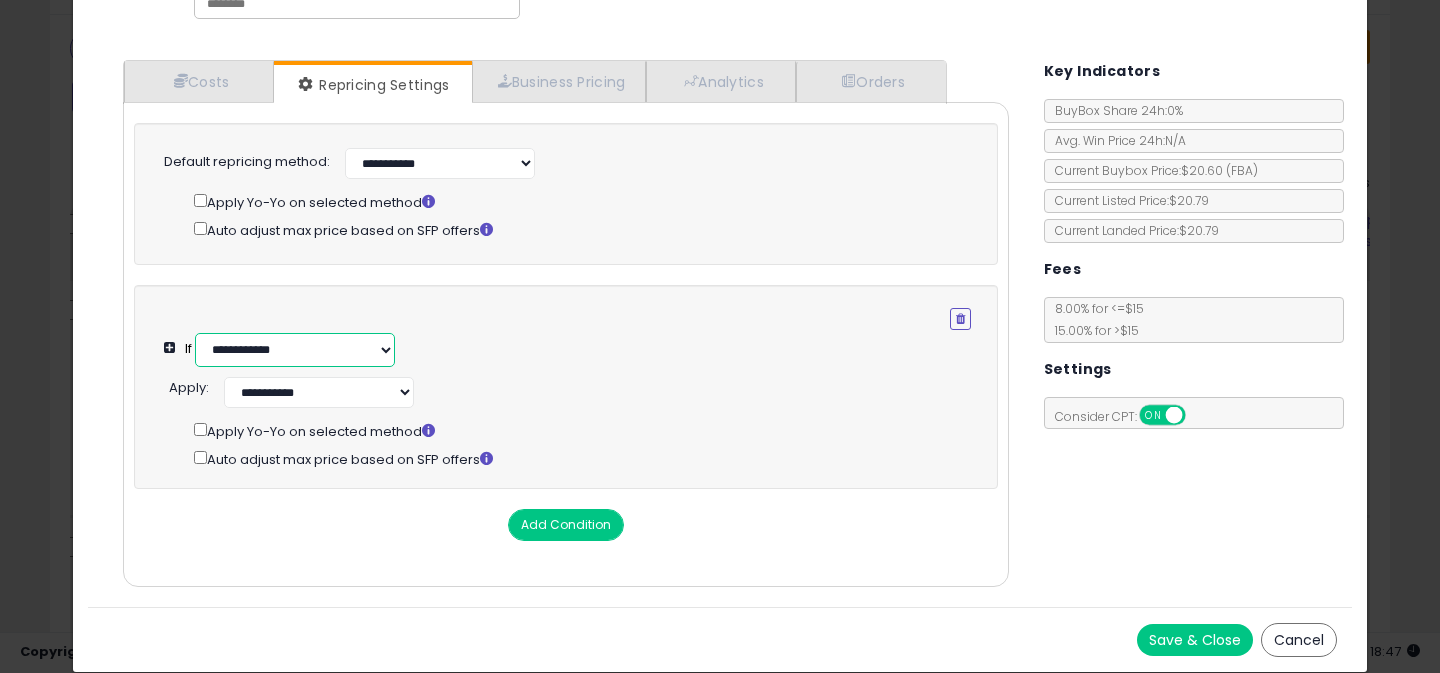 scroll, scrollTop: 143, scrollLeft: 0, axis: vertical 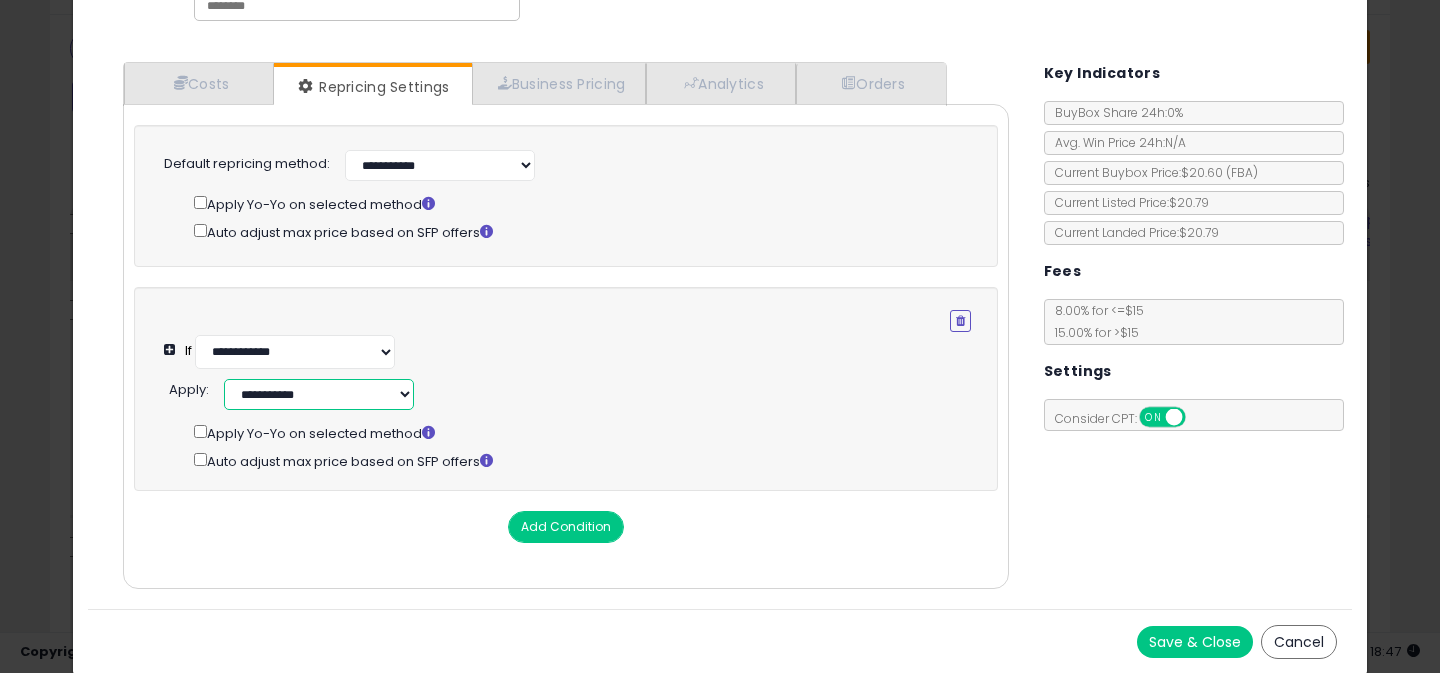 click on "**********" at bounding box center (319, 394) 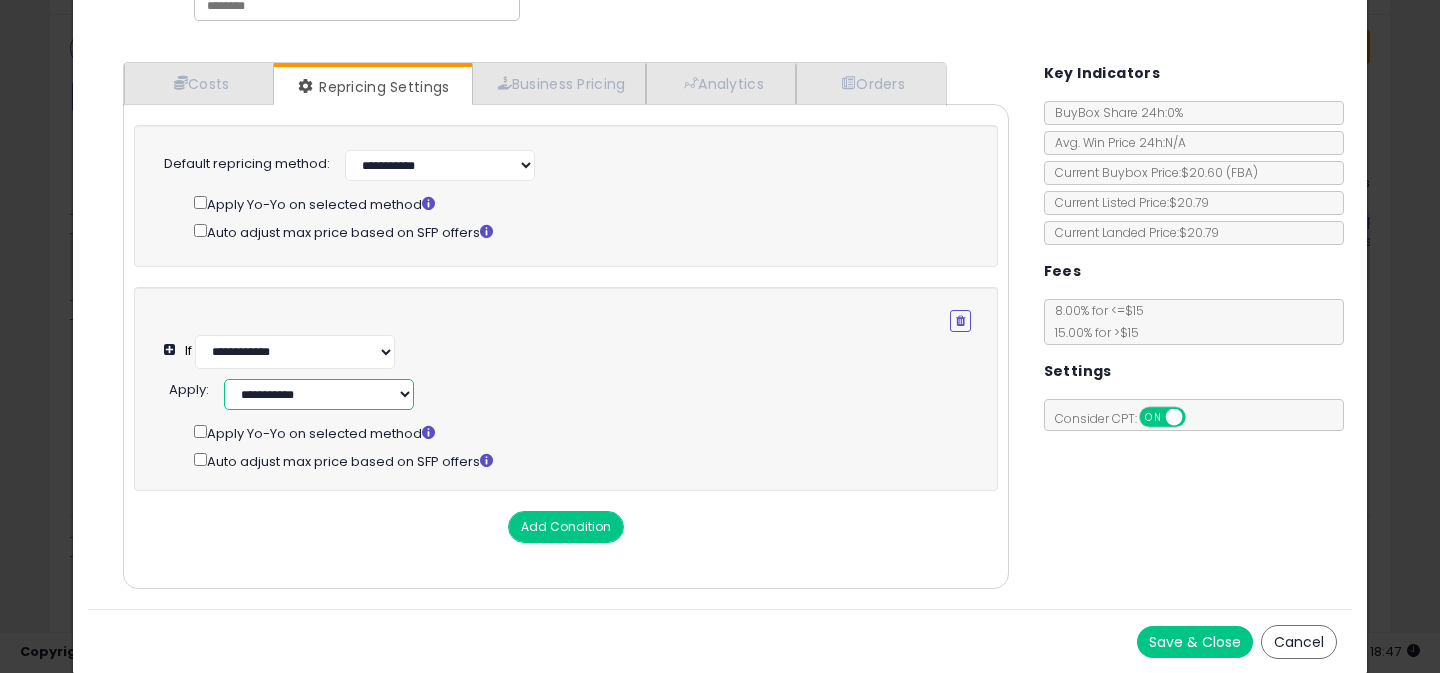 select on "**********" 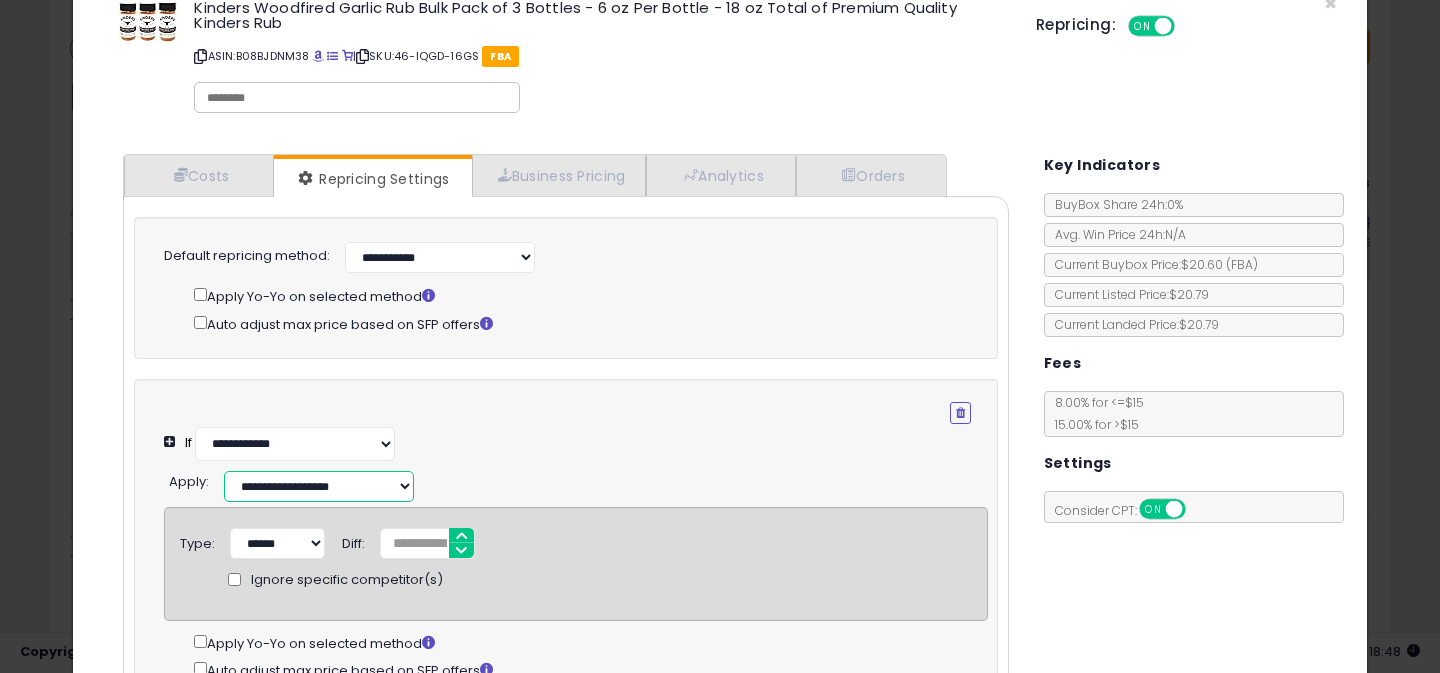 scroll, scrollTop: 0, scrollLeft: 0, axis: both 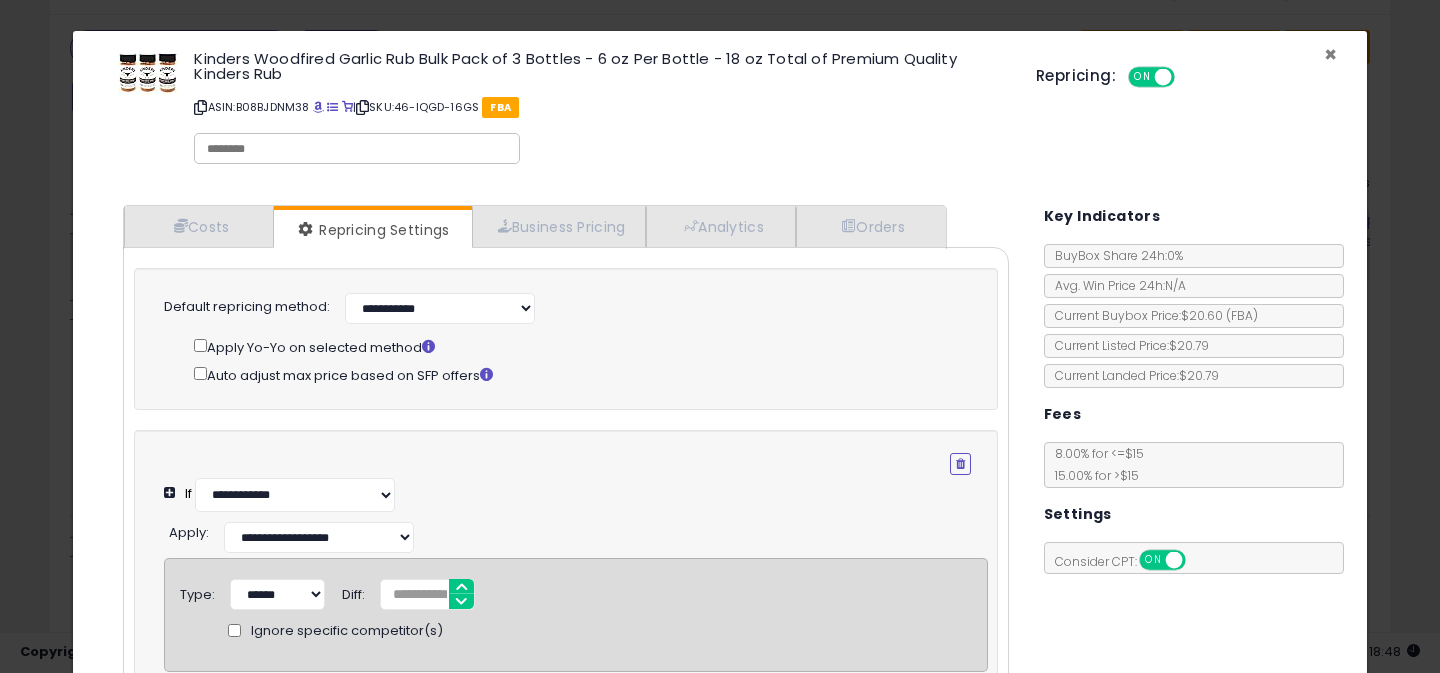 click on "×" at bounding box center (1330, 54) 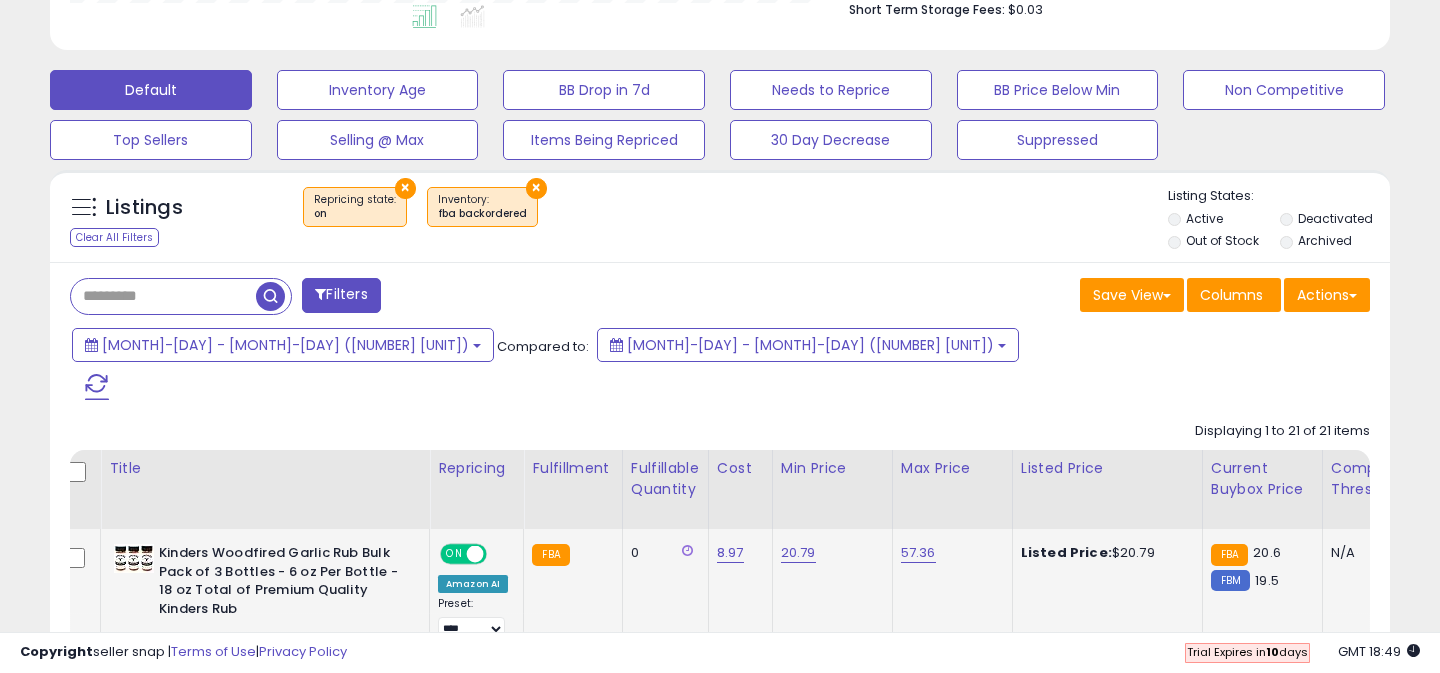 scroll, scrollTop: 705, scrollLeft: 0, axis: vertical 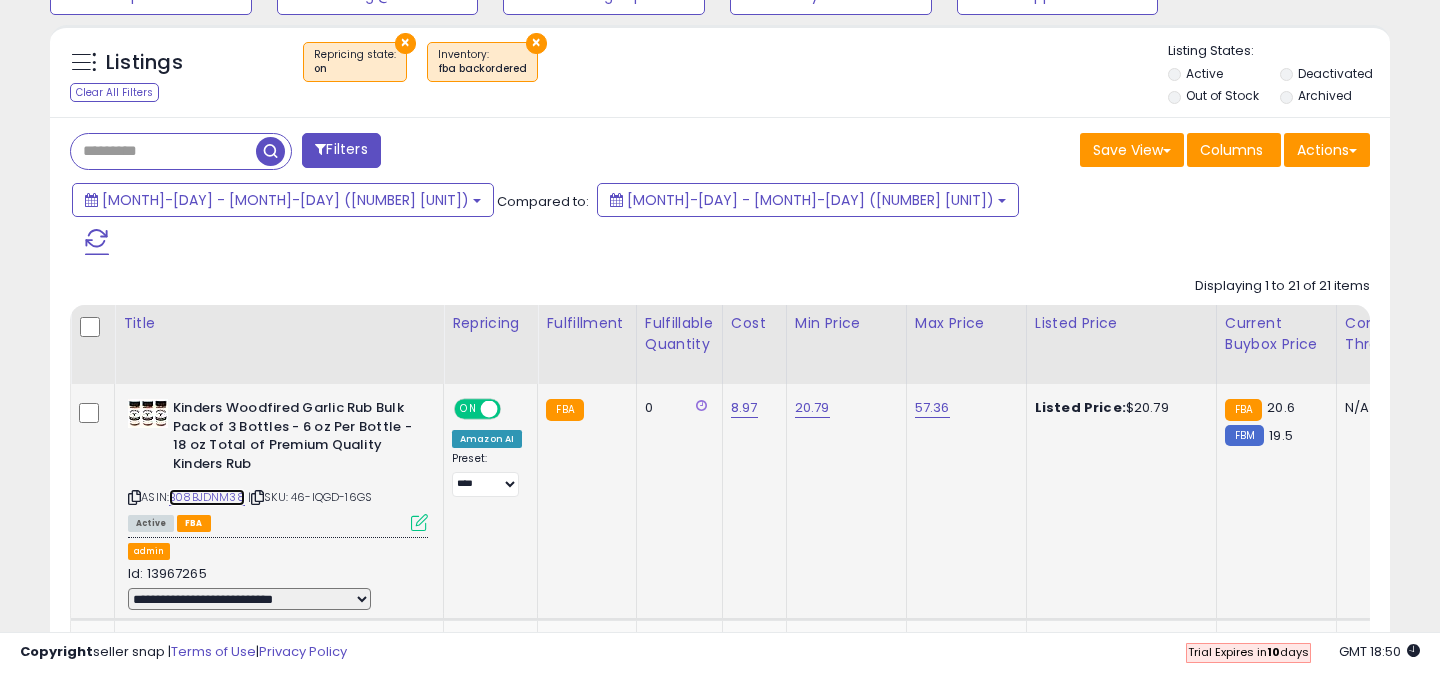 click on "B08BJDNM38" at bounding box center (207, 497) 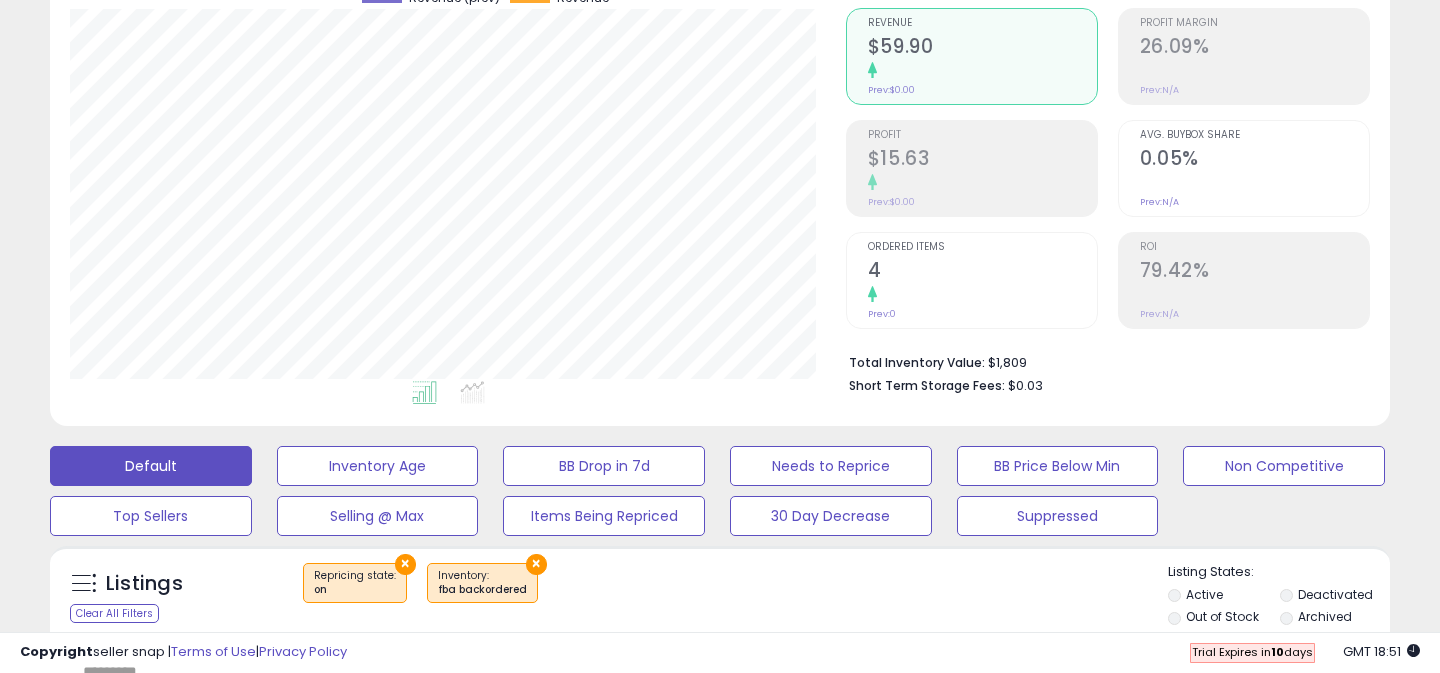 scroll, scrollTop: 532, scrollLeft: 0, axis: vertical 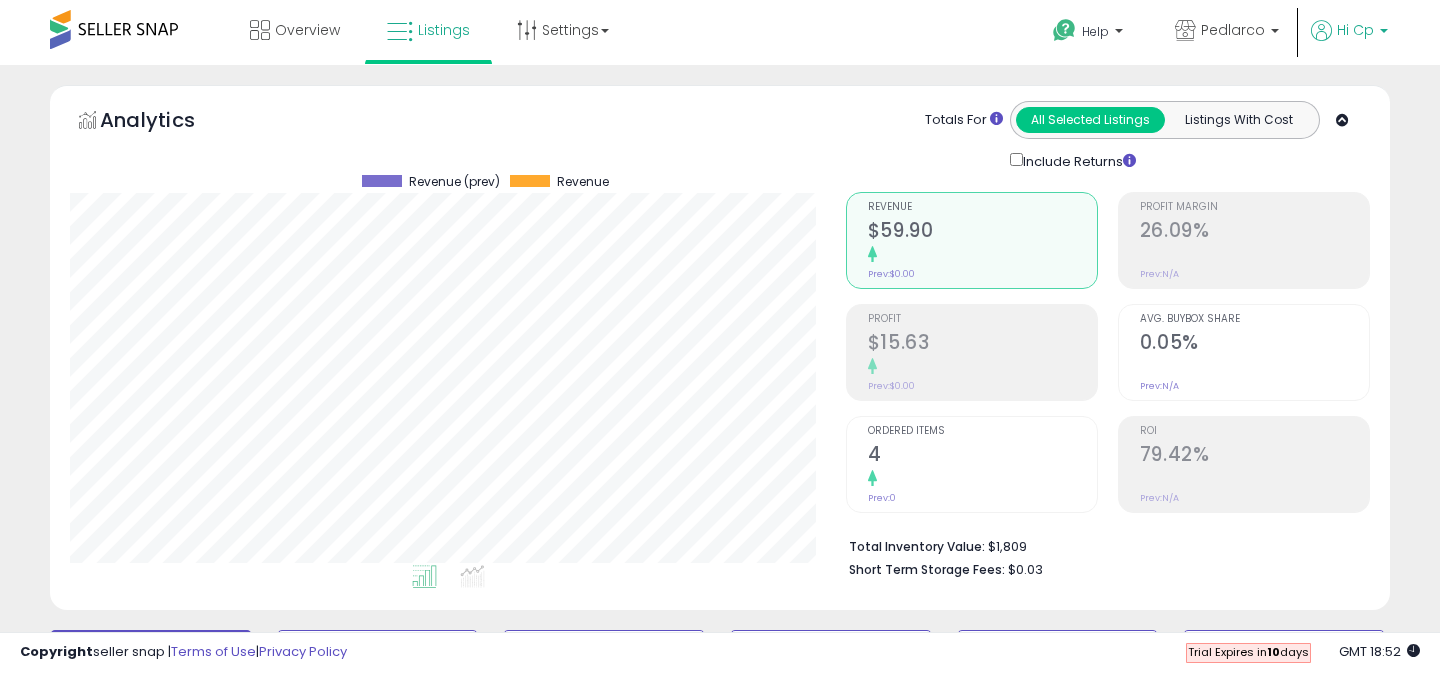 click on "Hi Cp" at bounding box center [1355, 30] 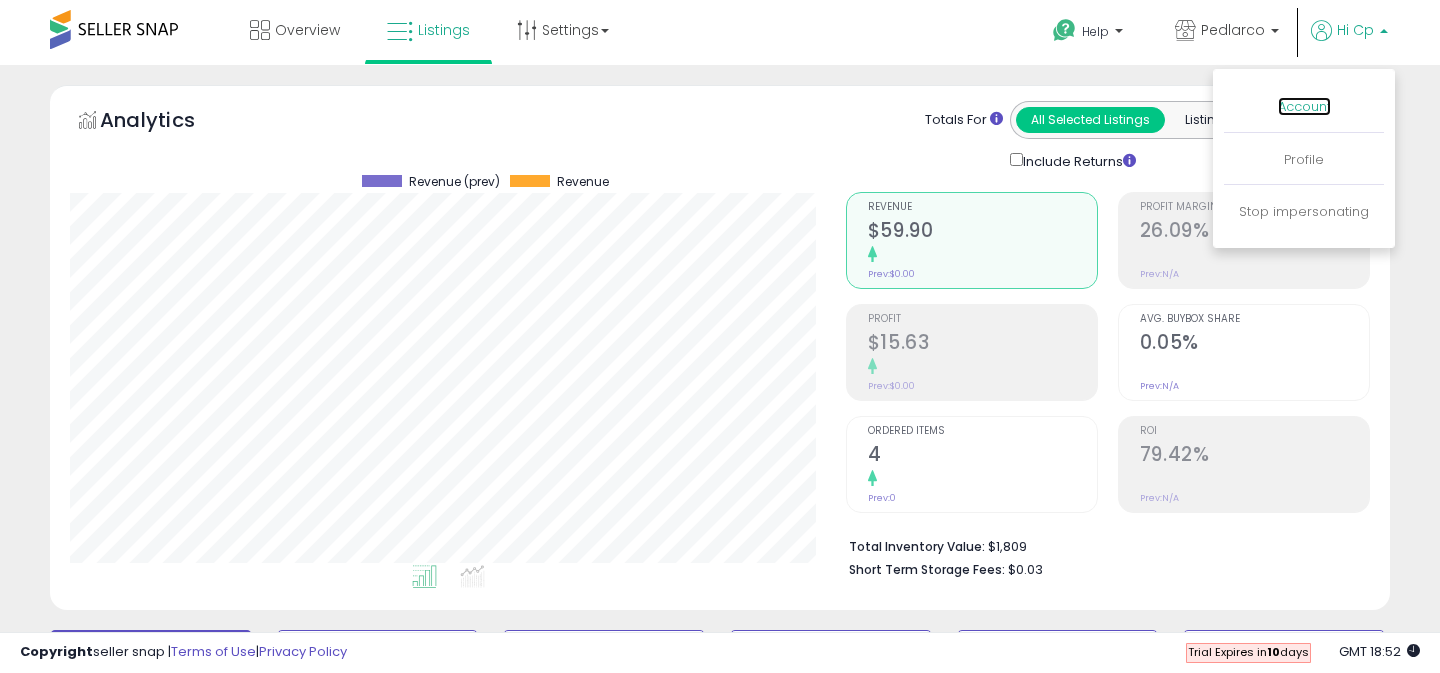 click on "Account" at bounding box center (1304, 106) 